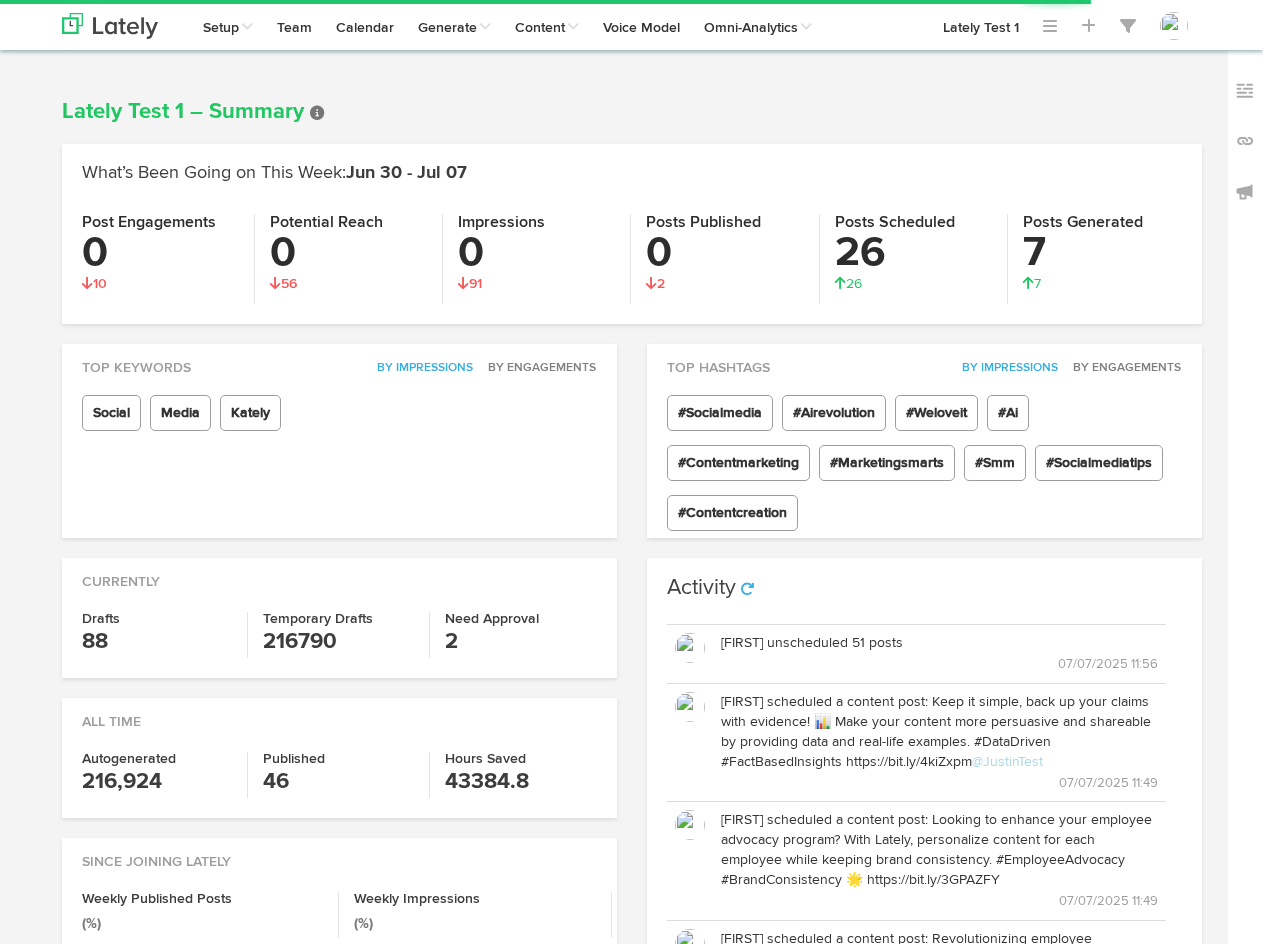 scroll, scrollTop: 0, scrollLeft: 0, axis: both 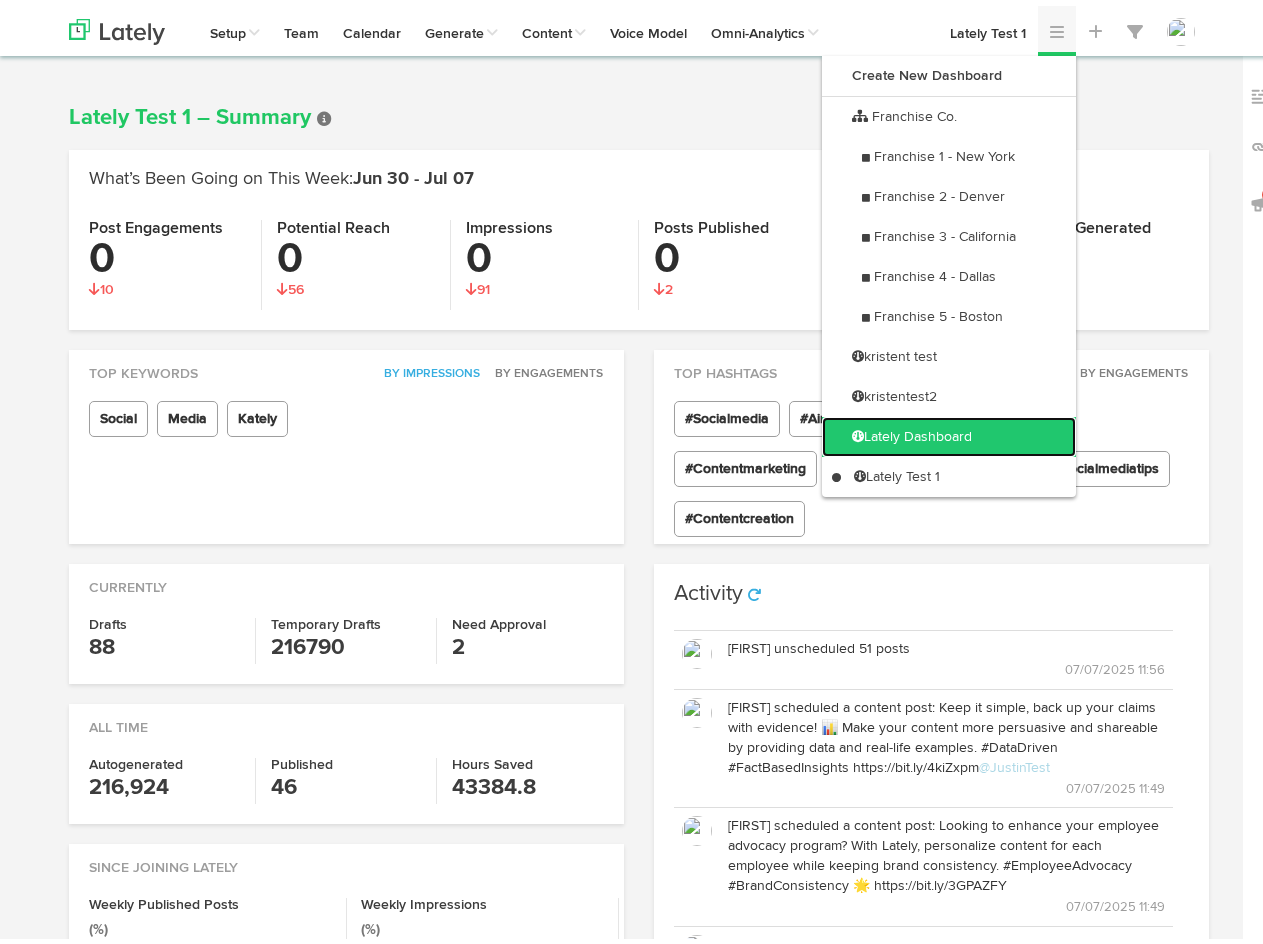 click on "Lately Dashboard" at bounding box center [949, 431] 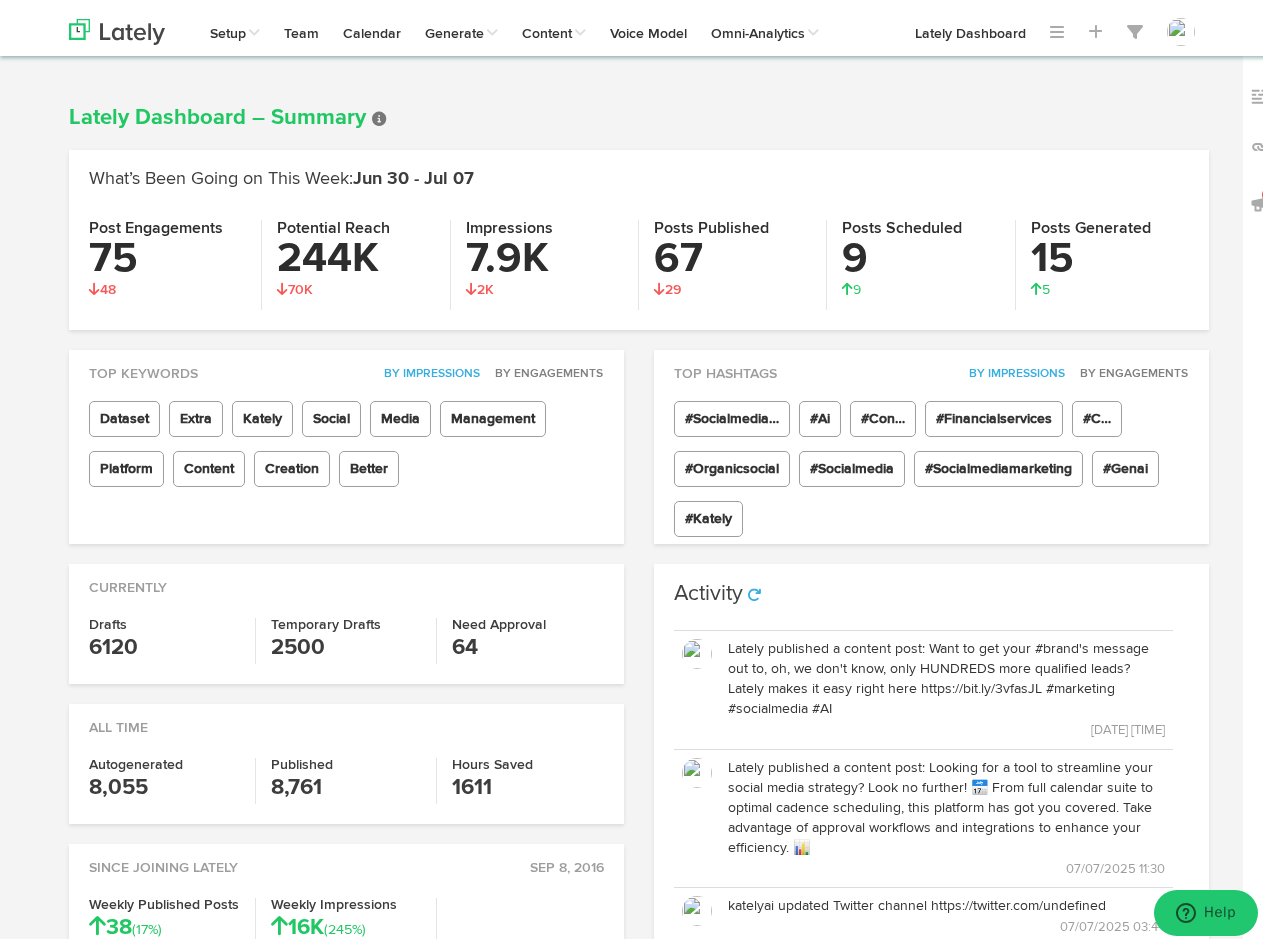 drag, startPoint x: 464, startPoint y: 104, endPoint x: 464, endPoint y: 120, distance: 16 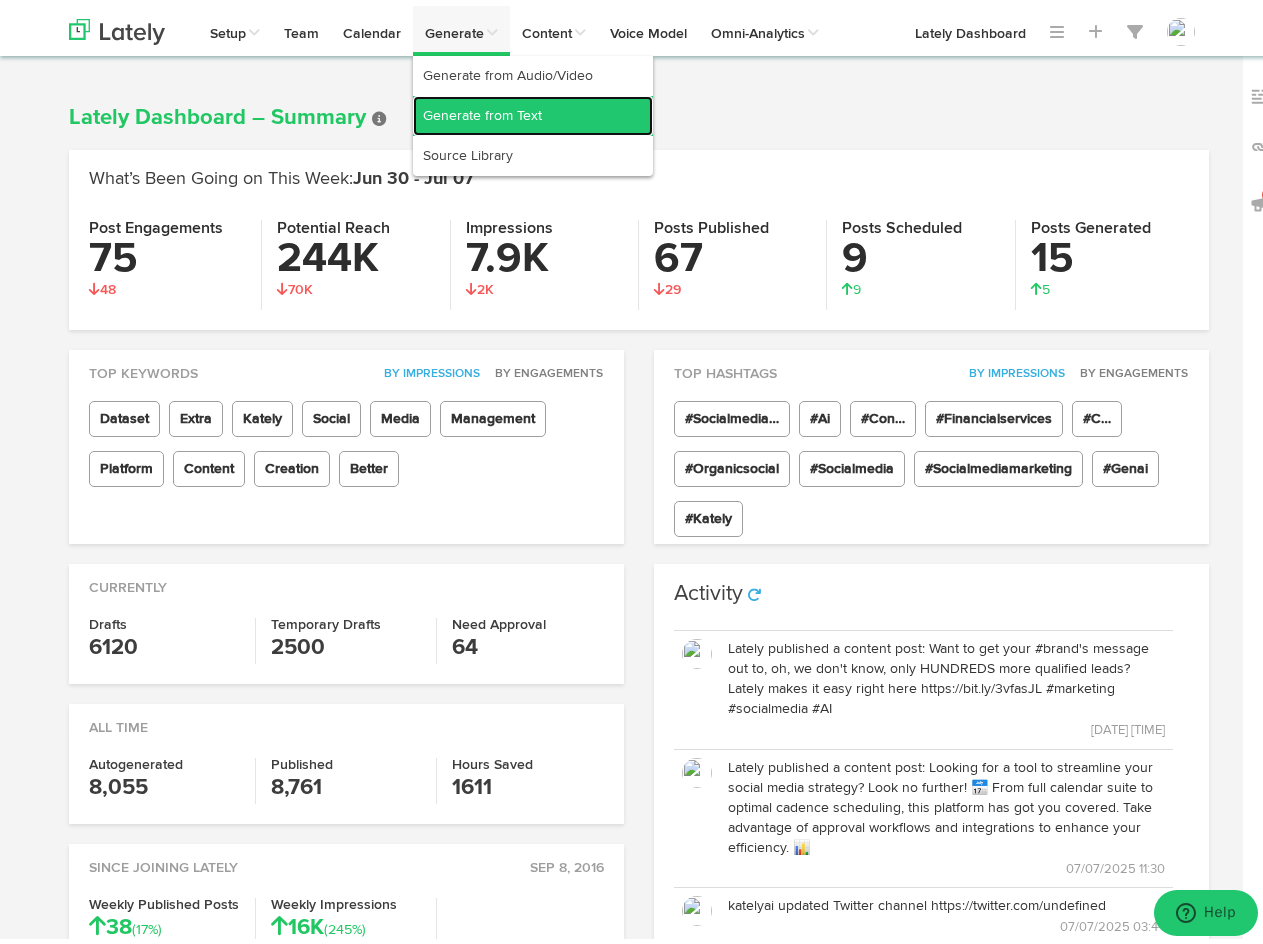 click on "Generate from Text" at bounding box center [533, 110] 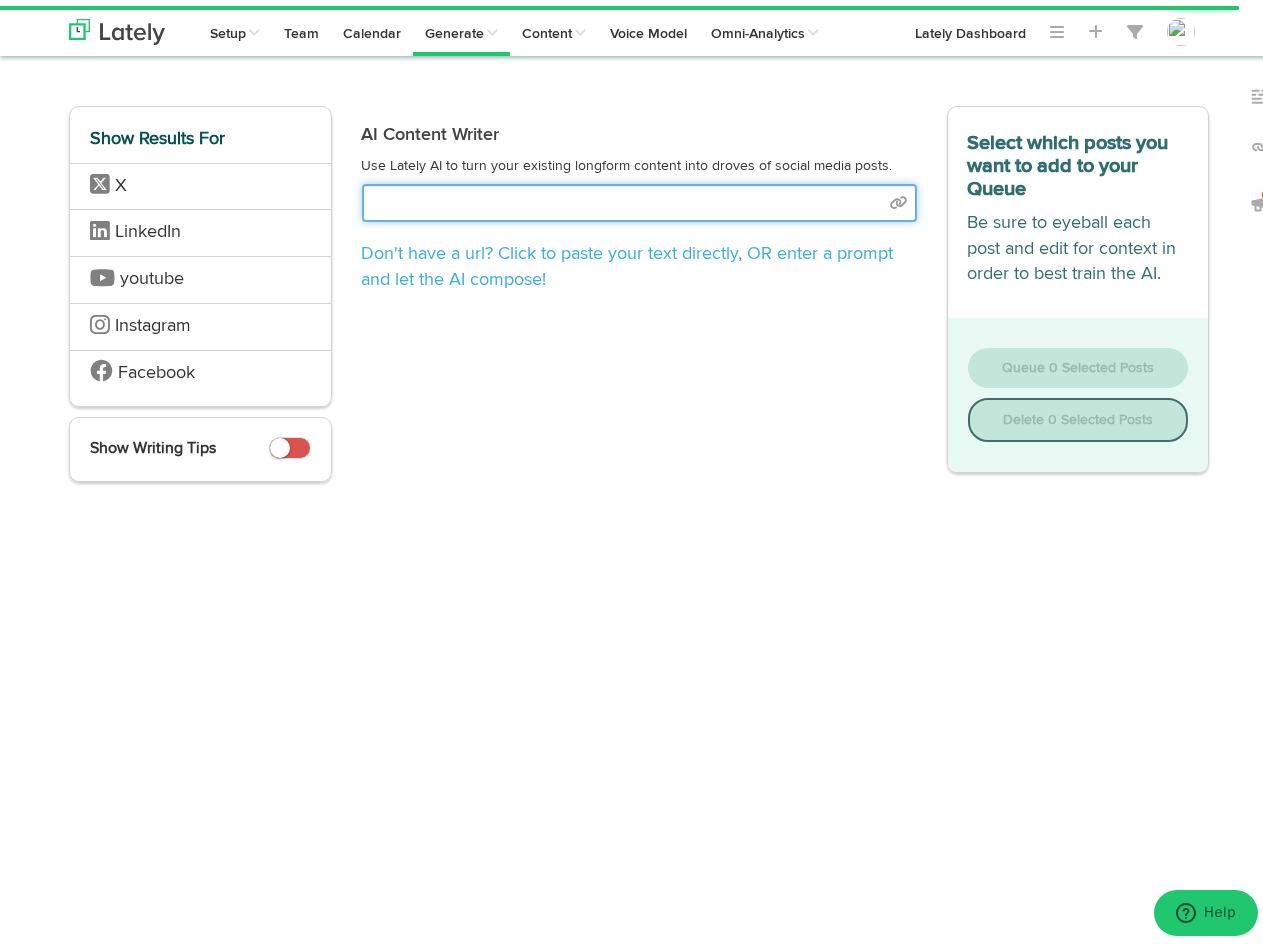 click at bounding box center [639, 197] 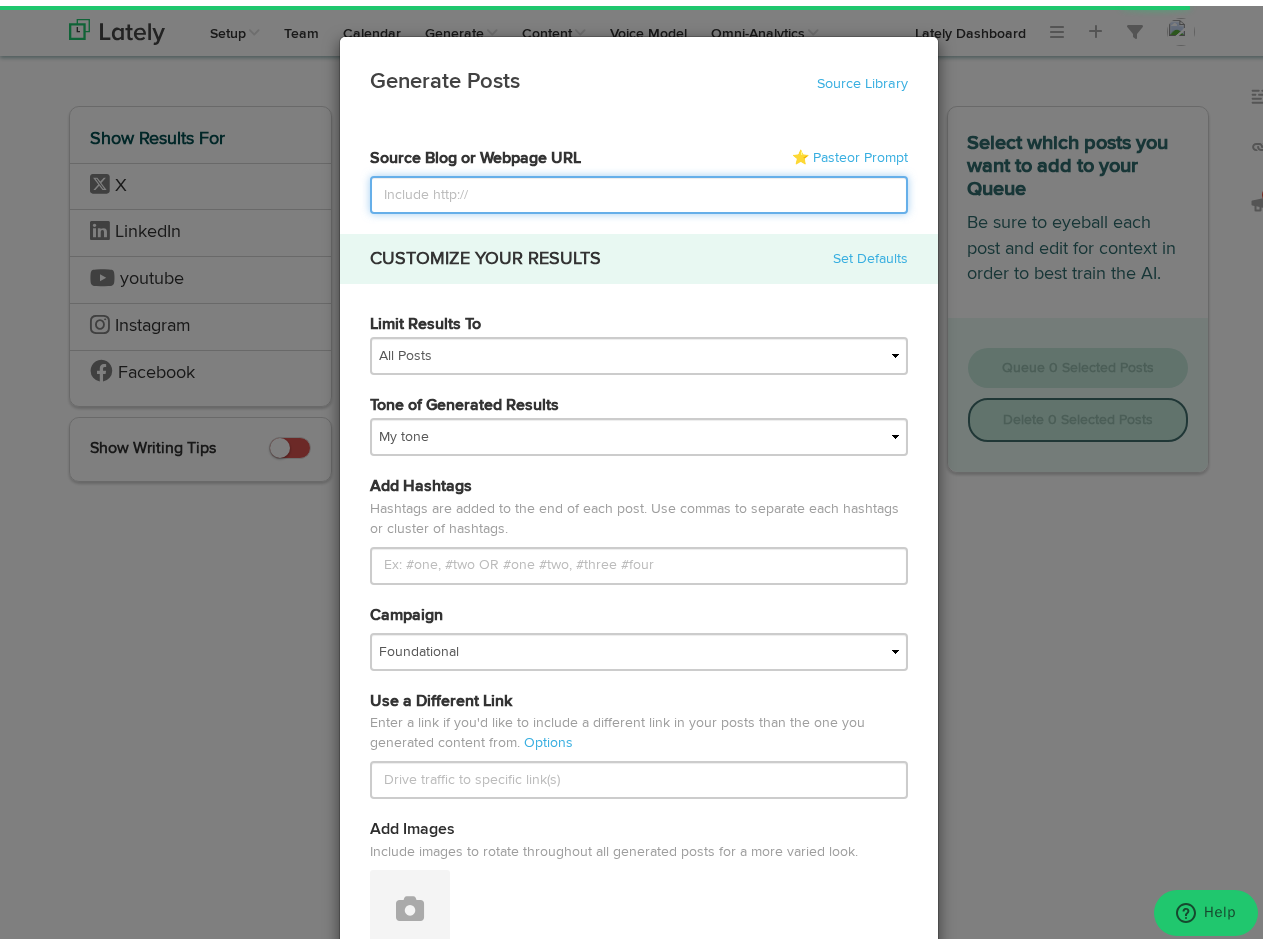 paste on "https://www.lately.ai/blog/why-your-employee-advocacy-program-is-failing-and-how-to-fix-it" 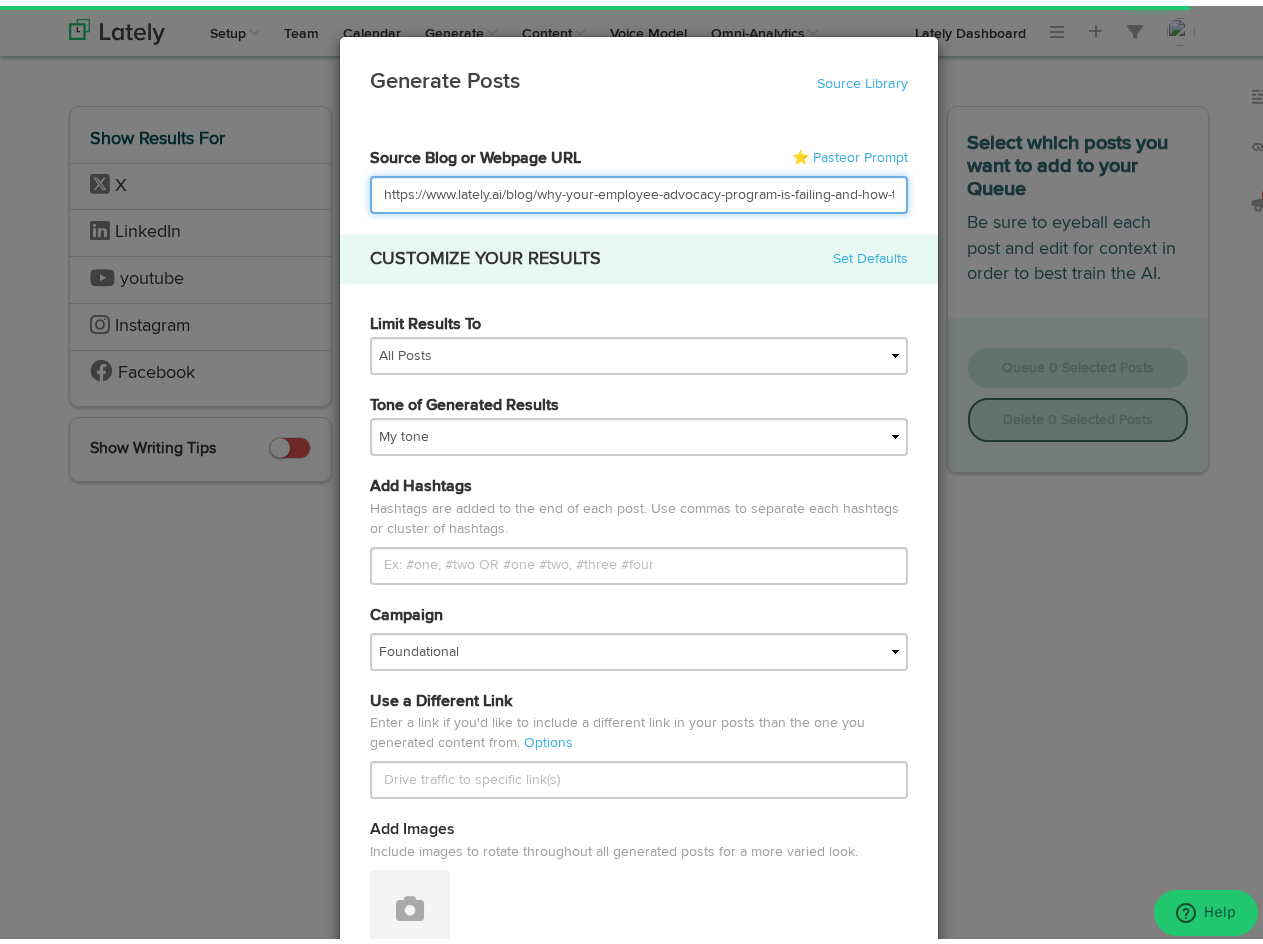 scroll, scrollTop: 0, scrollLeft: 44, axis: horizontal 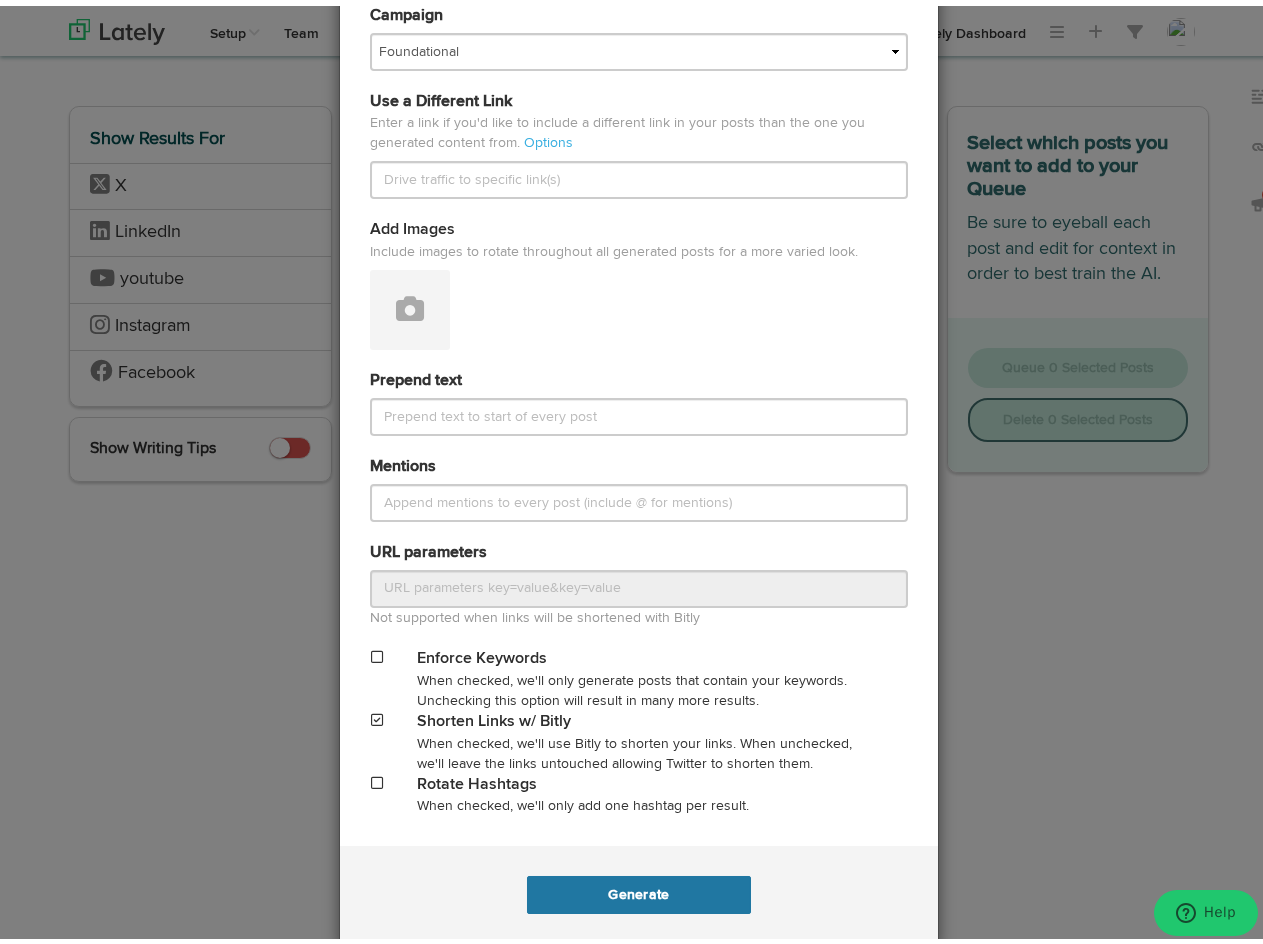 type on "https://www.lately.ai/blog/why-your-employee-advocacy-program-is-failing-and-how-to-fix-it" 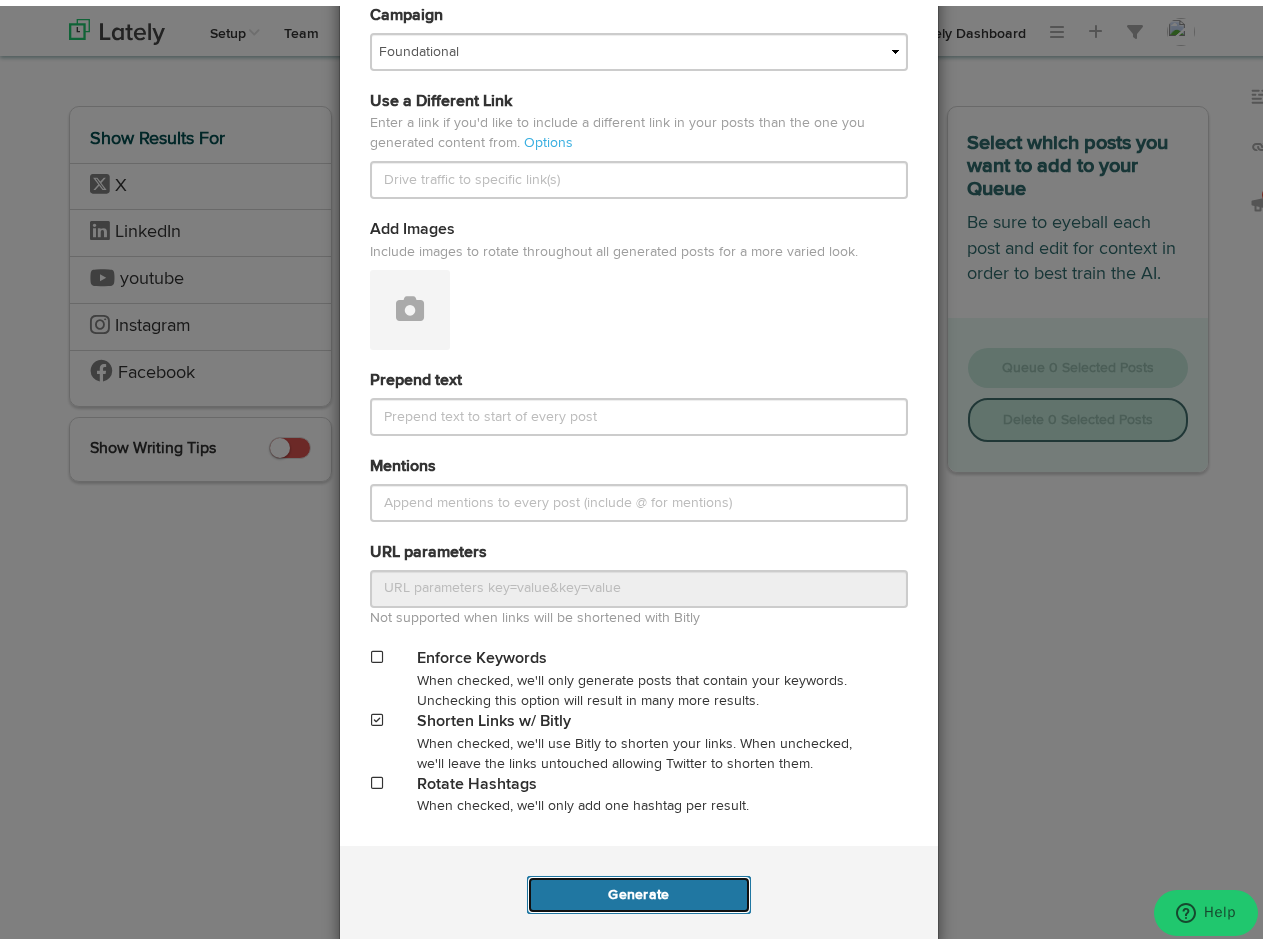 click on "Generate" at bounding box center (638, 889) 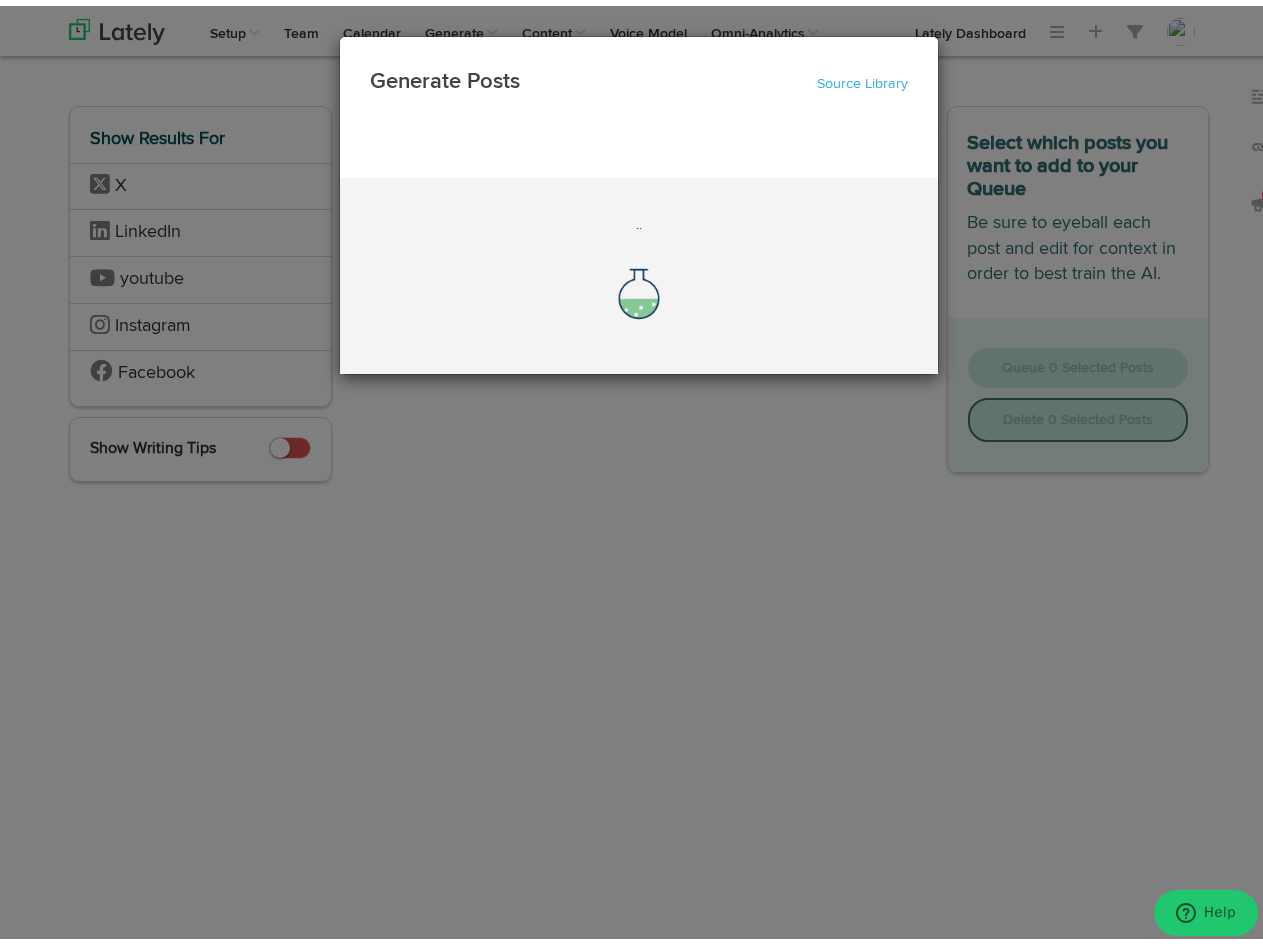 scroll, scrollTop: 0, scrollLeft: 0, axis: both 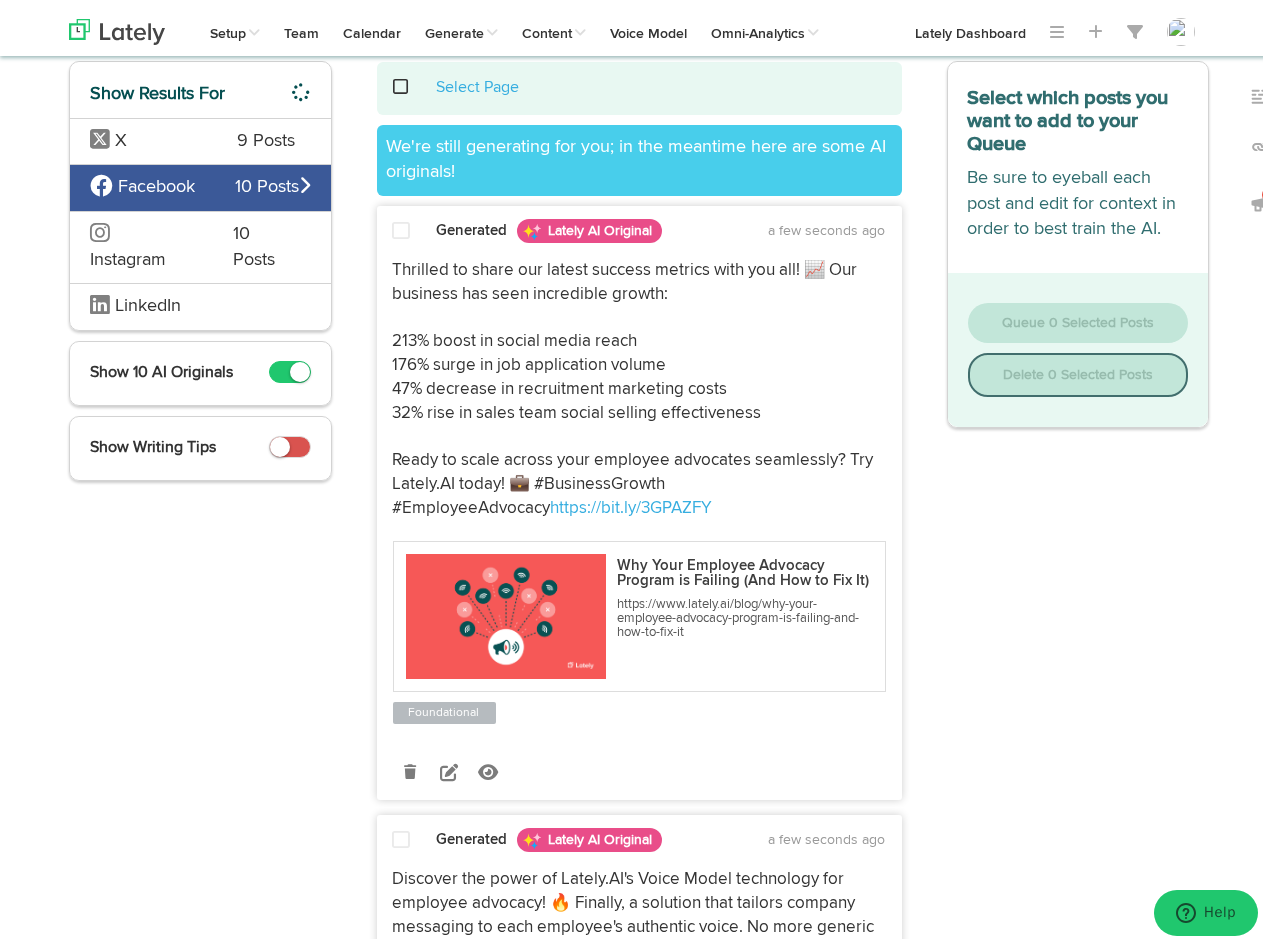 click at bounding box center [449, 765] 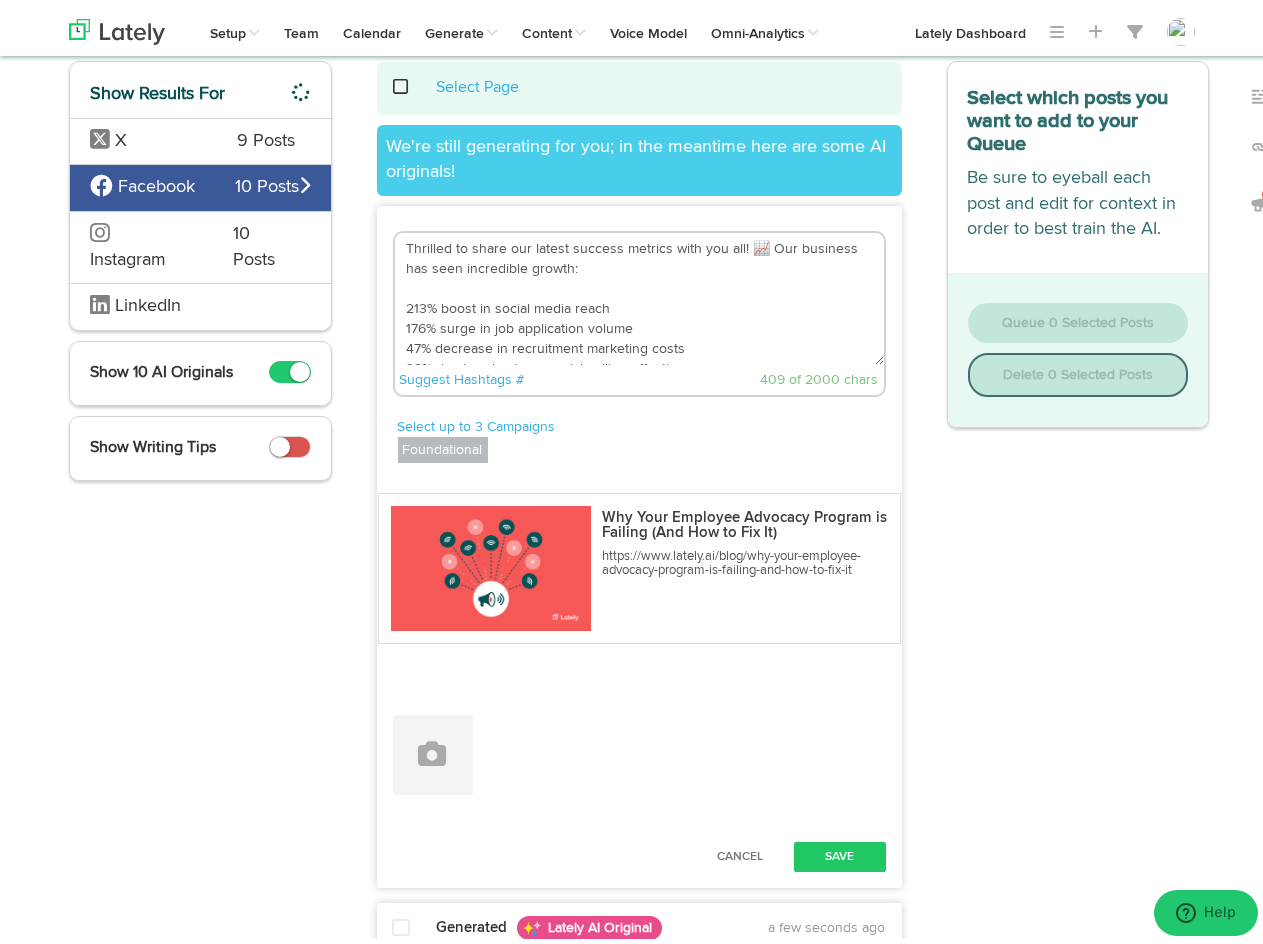 drag, startPoint x: 397, startPoint y: 245, endPoint x: 461, endPoint y: 247, distance: 64.03124 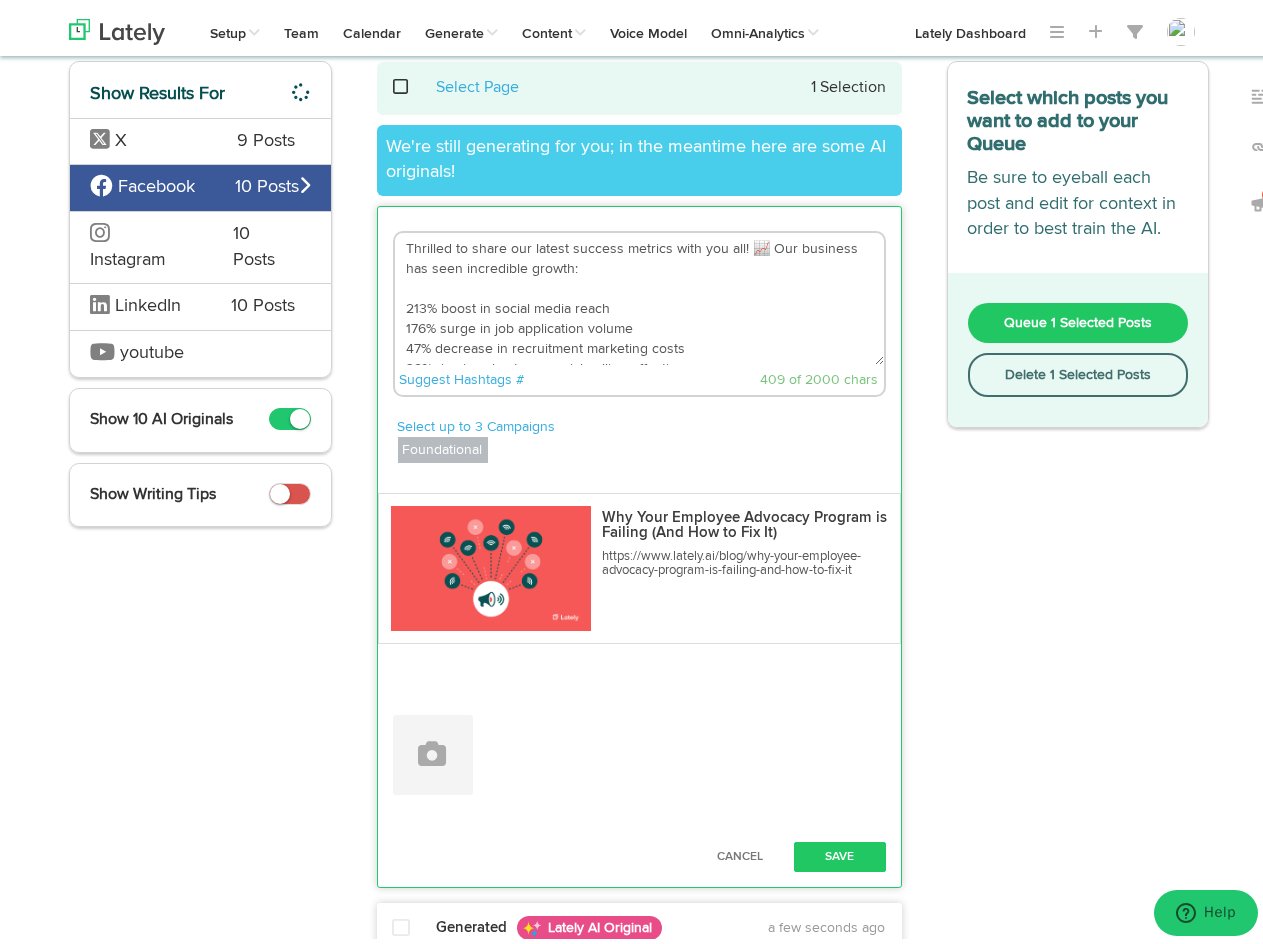click on "Thrilled to share our latest success metrics with you all! 📈 Our business has seen incredible growth:
213% boost in social media reach
176% surge in job application volume
47% decrease in recruitment marketing costs
32% rise in sales team social selling effectiveness
Ready to scale across your employee advocates seamlessly? Try Lately.AI today! 💼 #BusinessGrowth #EmployeeAdvocacy https://bit.ly/3GPAZFY" at bounding box center [639, 293] 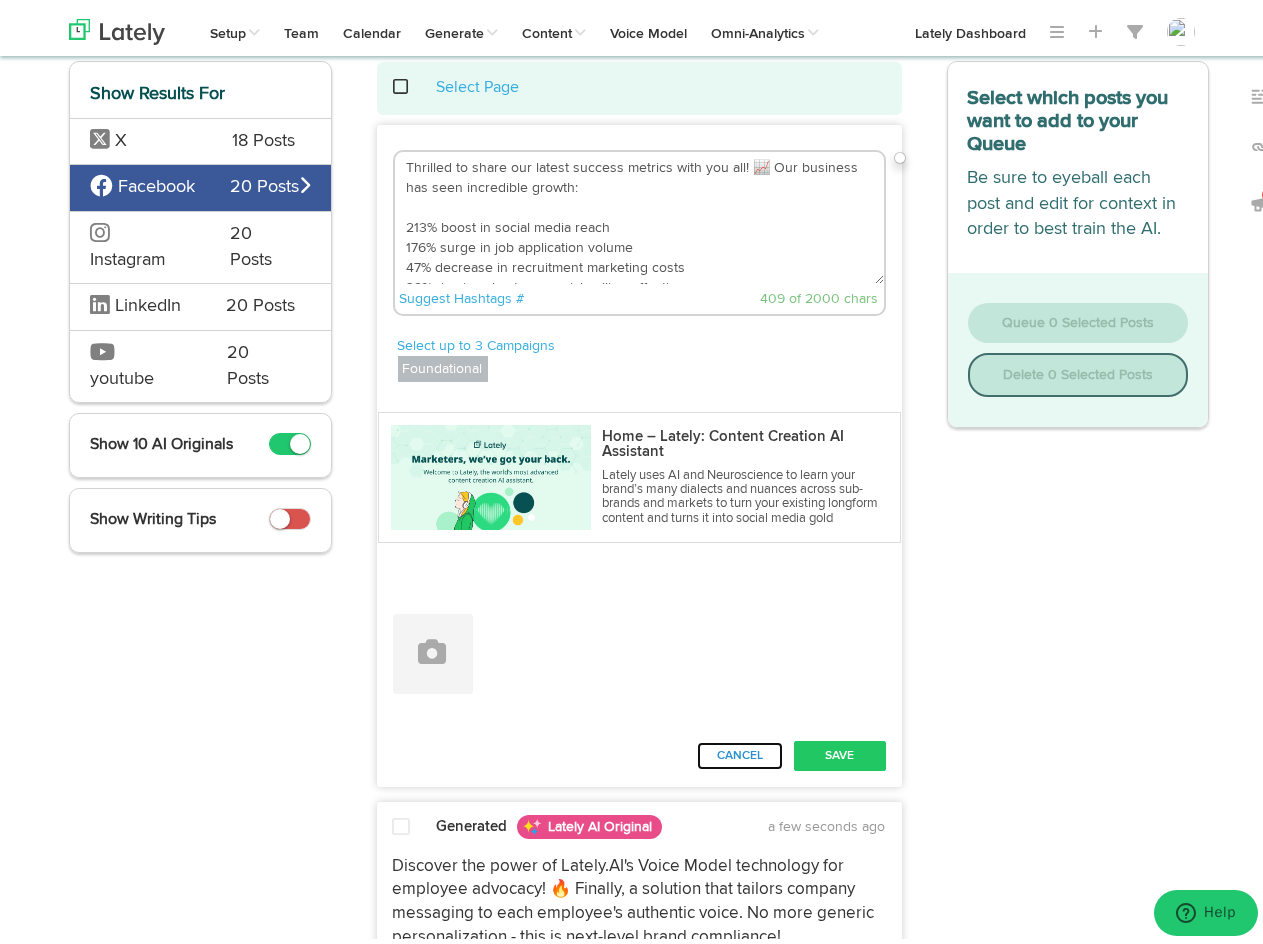 click on "Cancel" at bounding box center [740, 750] 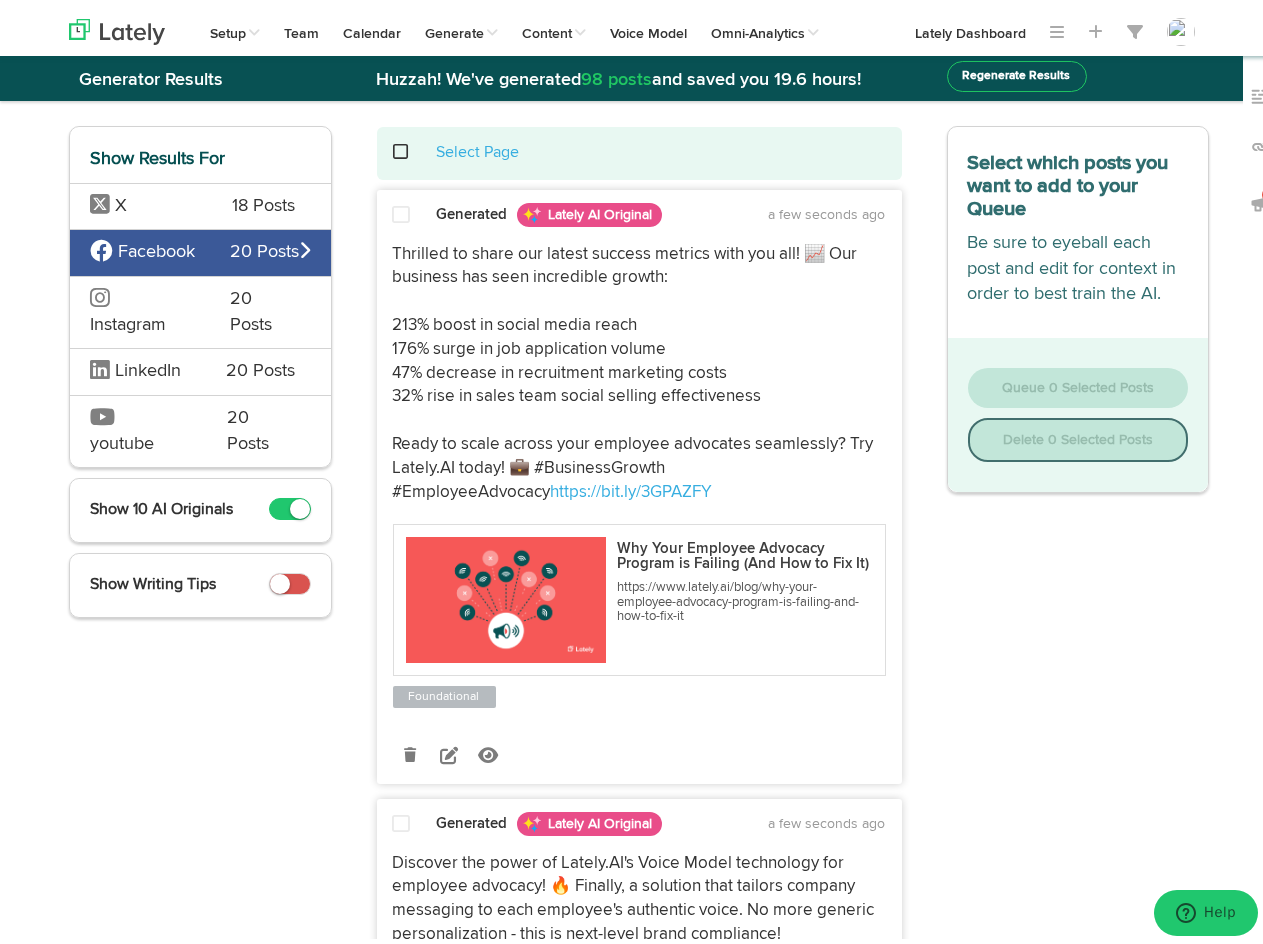 scroll, scrollTop: 0, scrollLeft: 0, axis: both 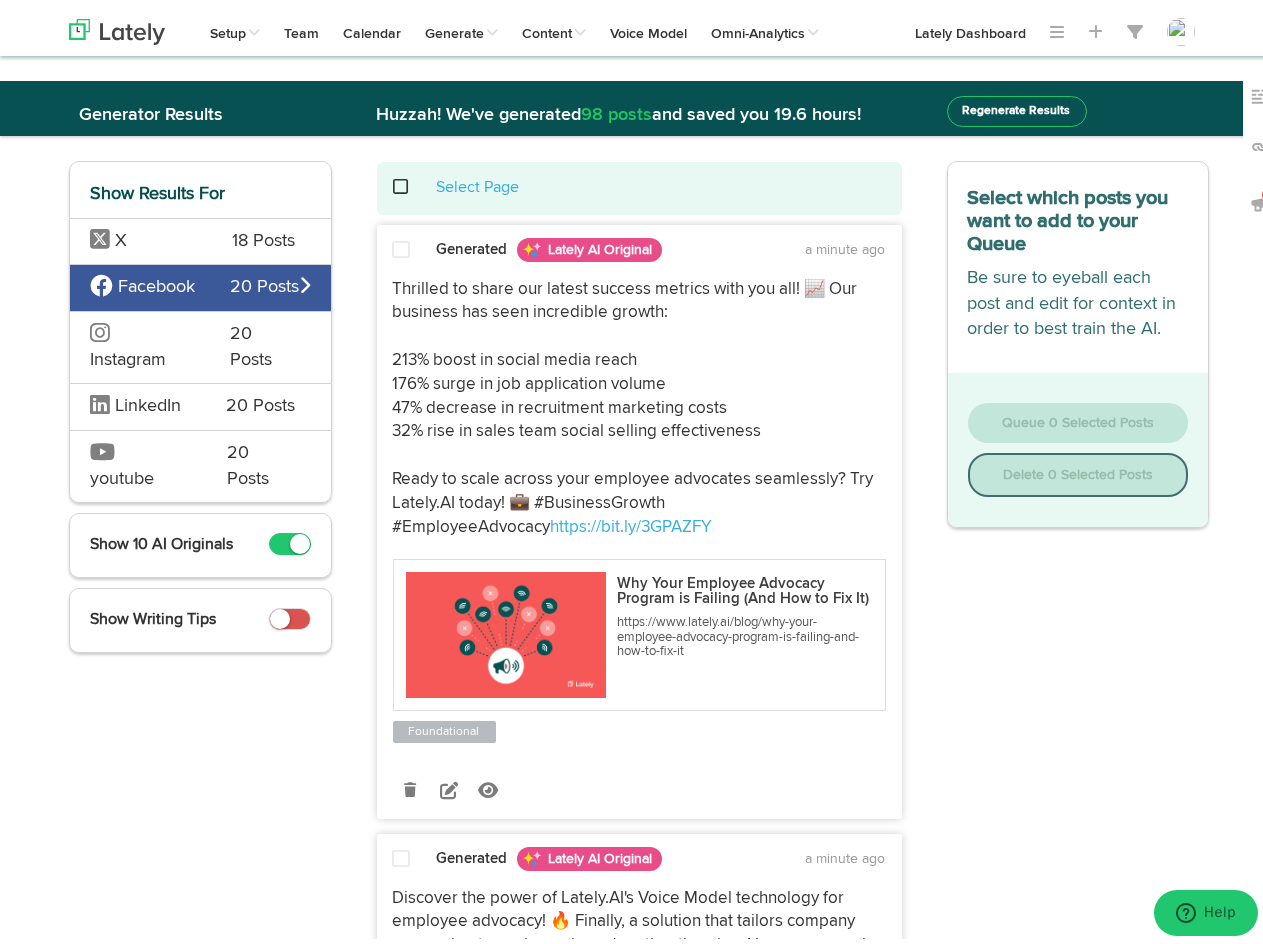 click on "X
18 Posts" at bounding box center (200, 235) 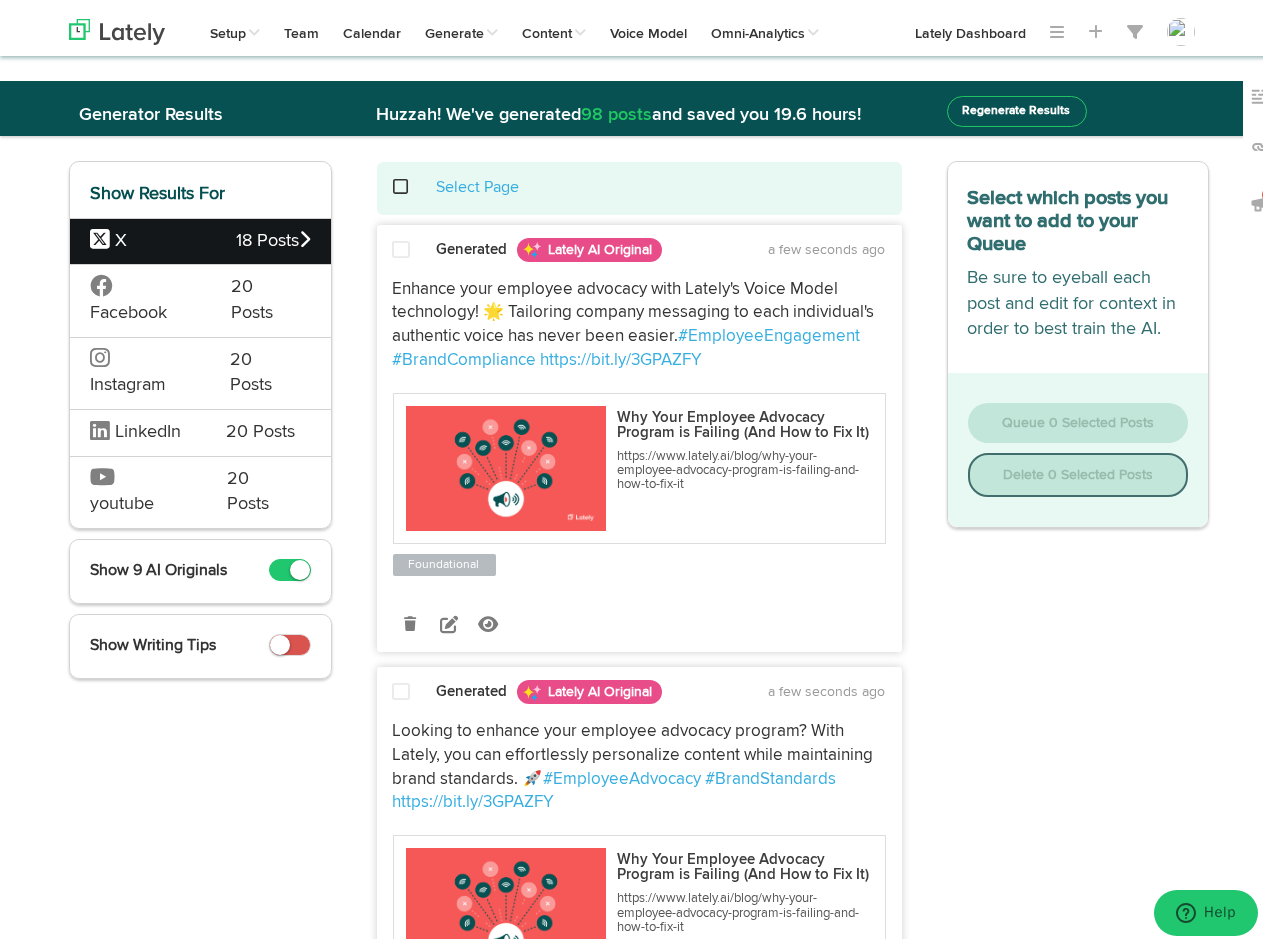 click on "LinkedIn" at bounding box center [128, 307] 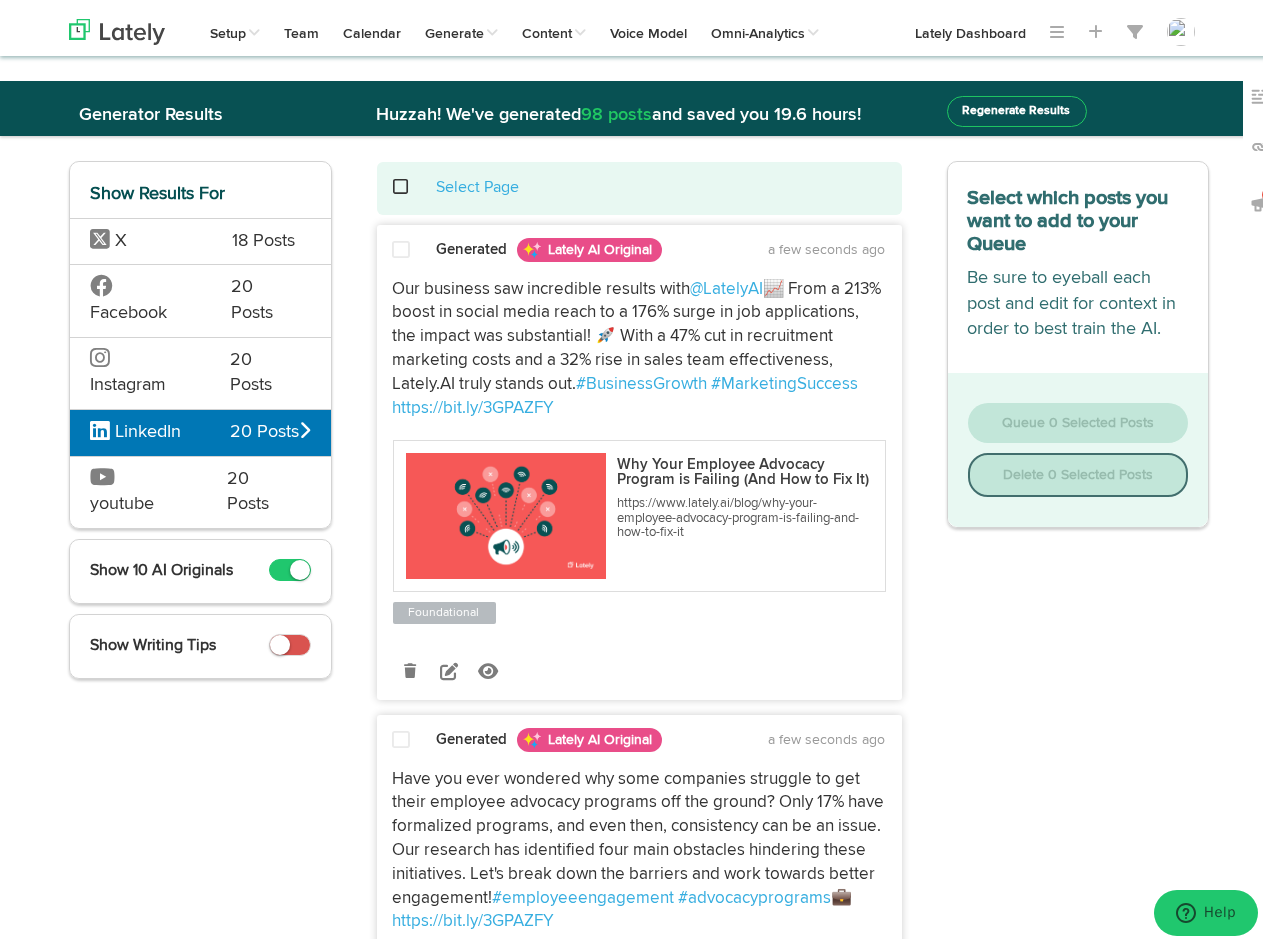 click on "Facebook
20 Posts" at bounding box center (200, 235) 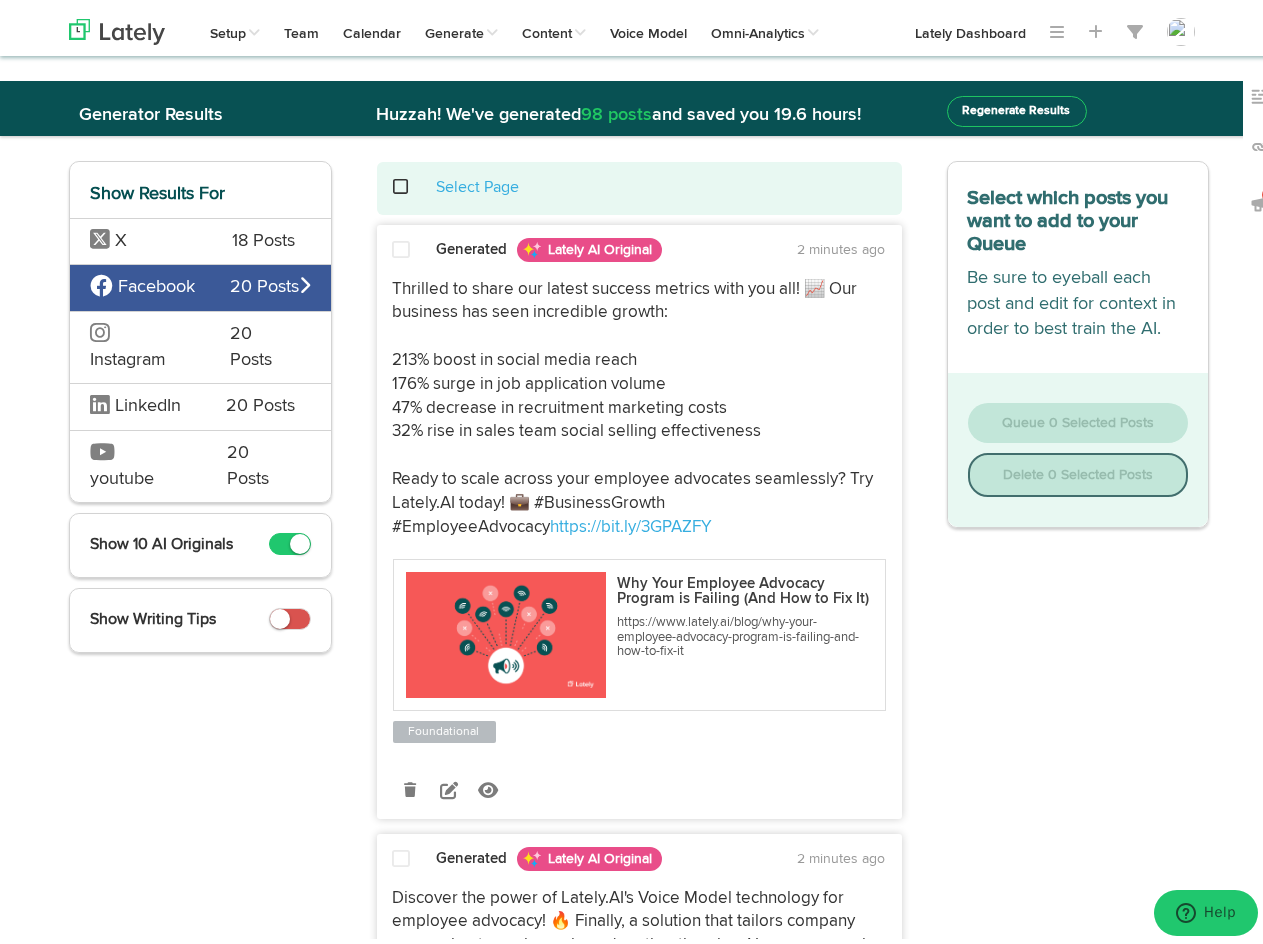 click on "Lately Test 1" at bounding box center (0, 0) 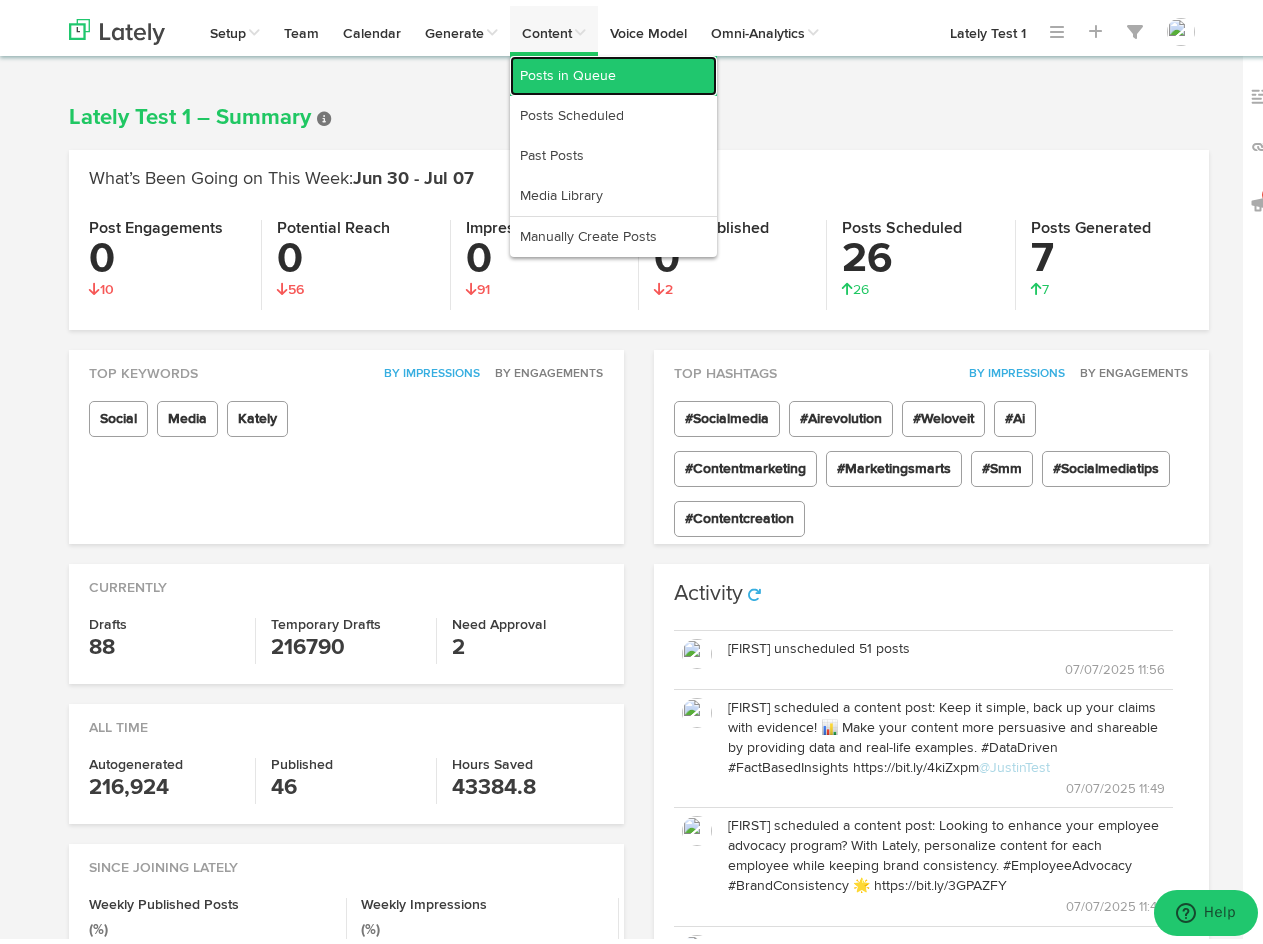 click on "Posts in Queue" at bounding box center (613, 70) 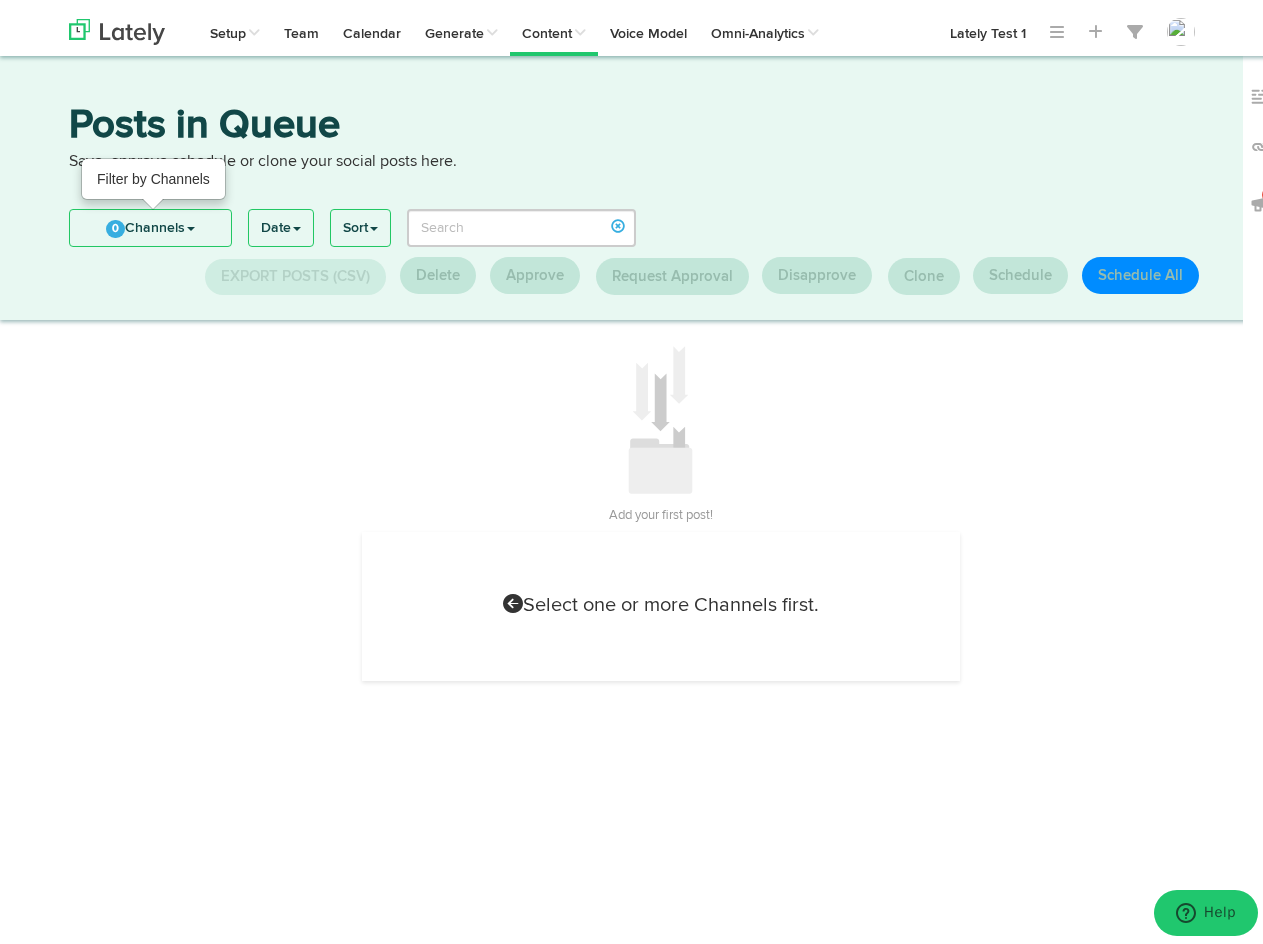 click on "0  Channels" at bounding box center (150, 222) 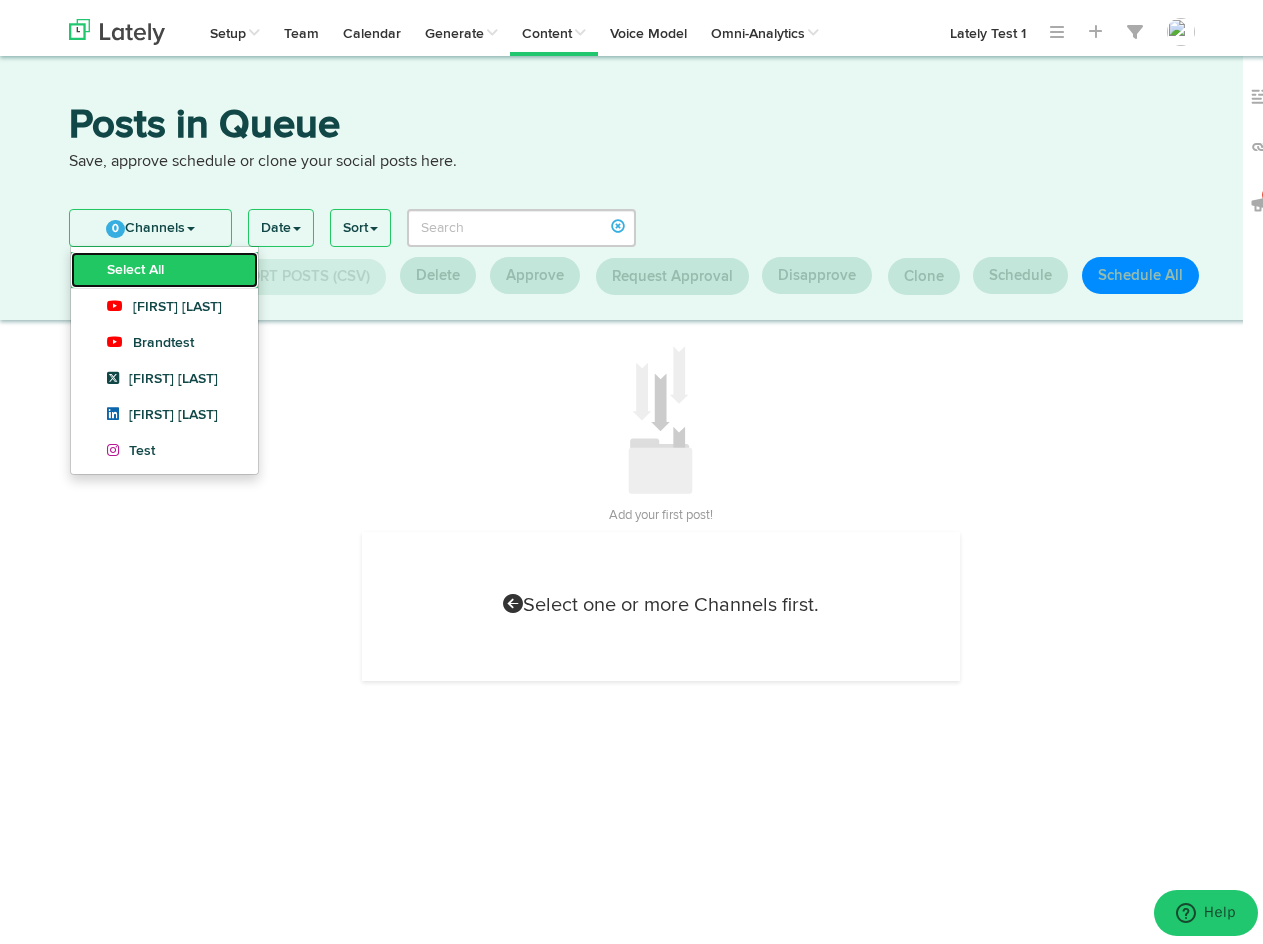 click on "Select All" at bounding box center (164, 264) 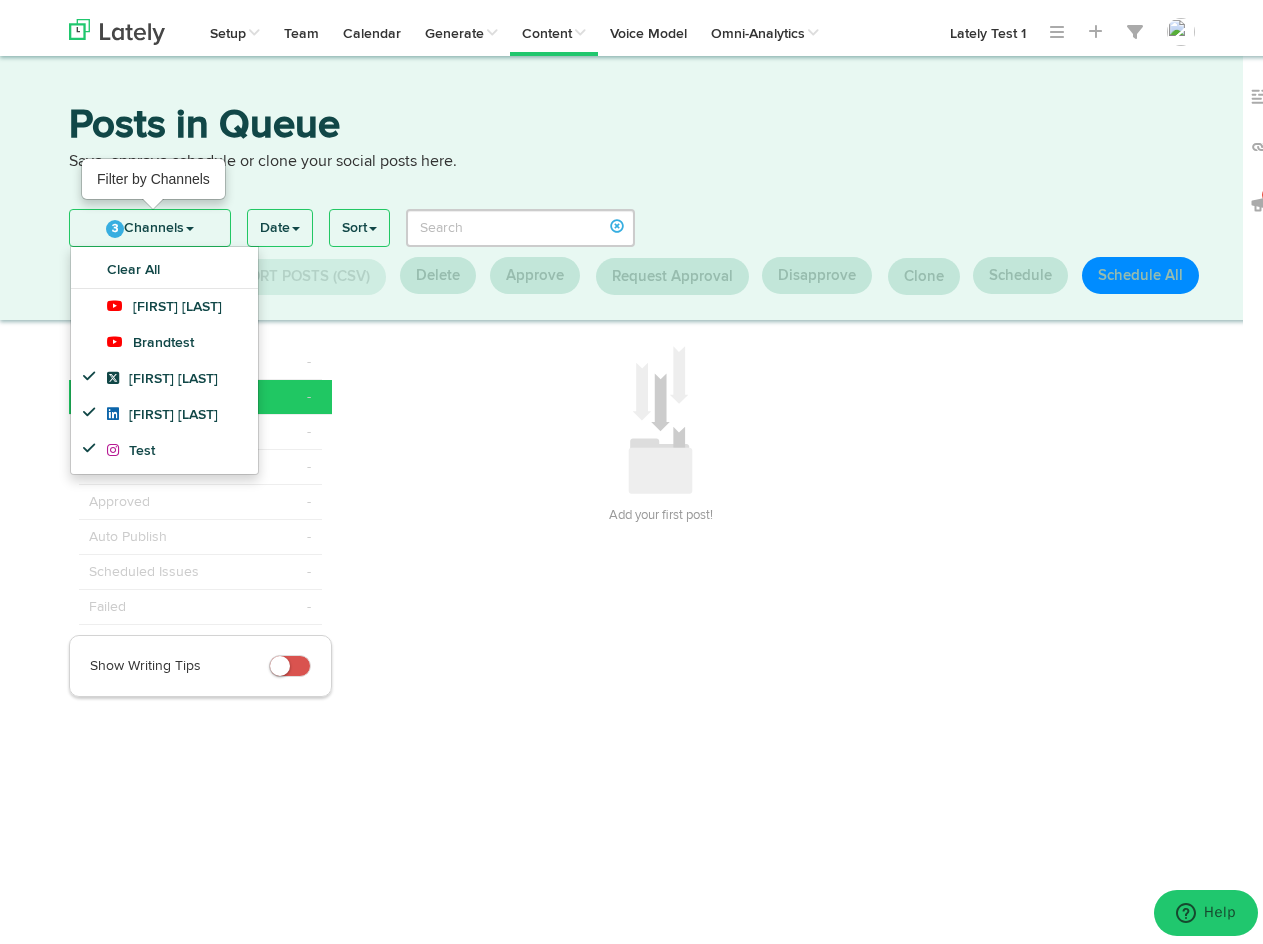 click on "3  Channels" at bounding box center (150, 222) 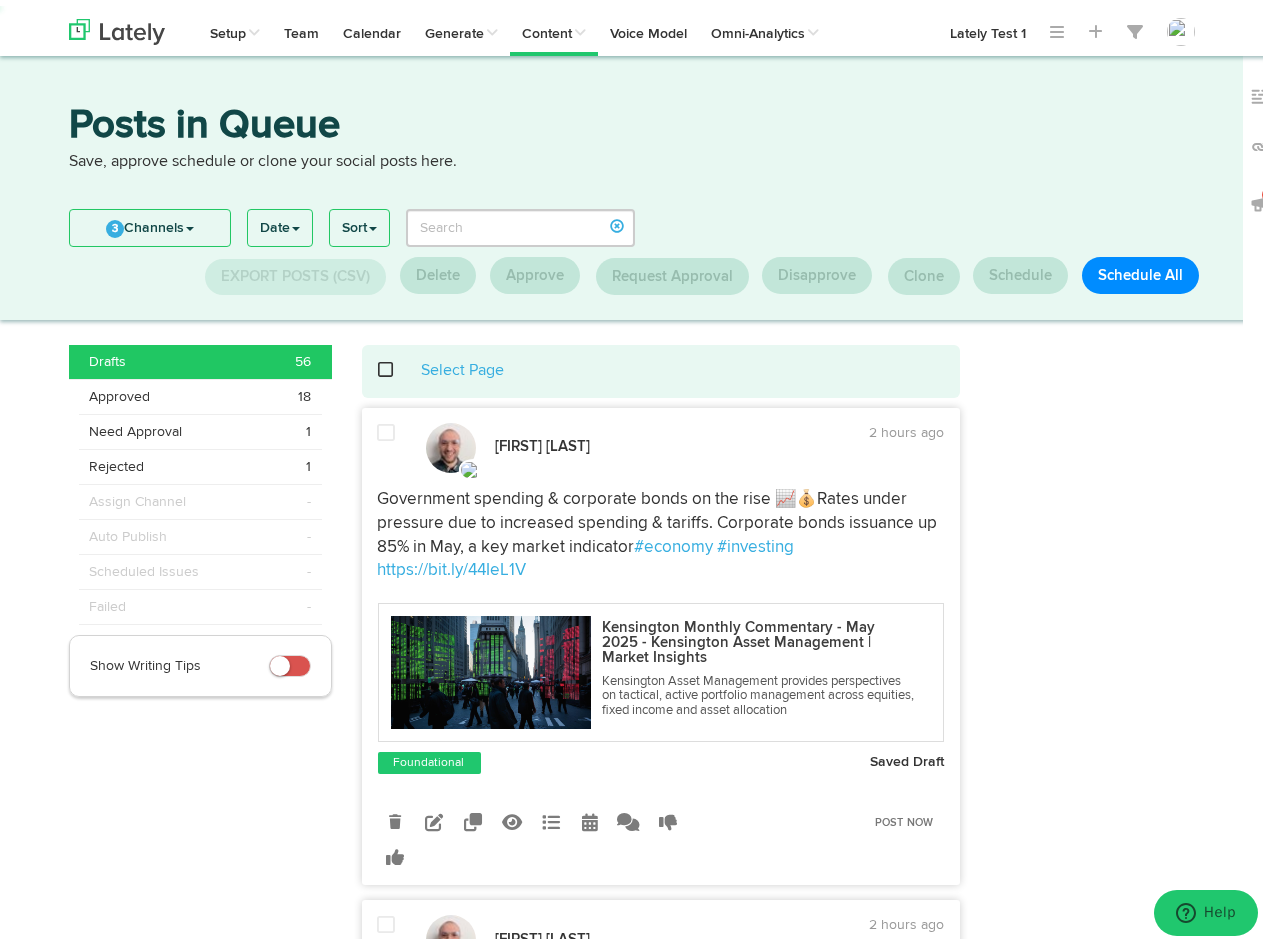 click on "Select Page" at bounding box center (661, 365) 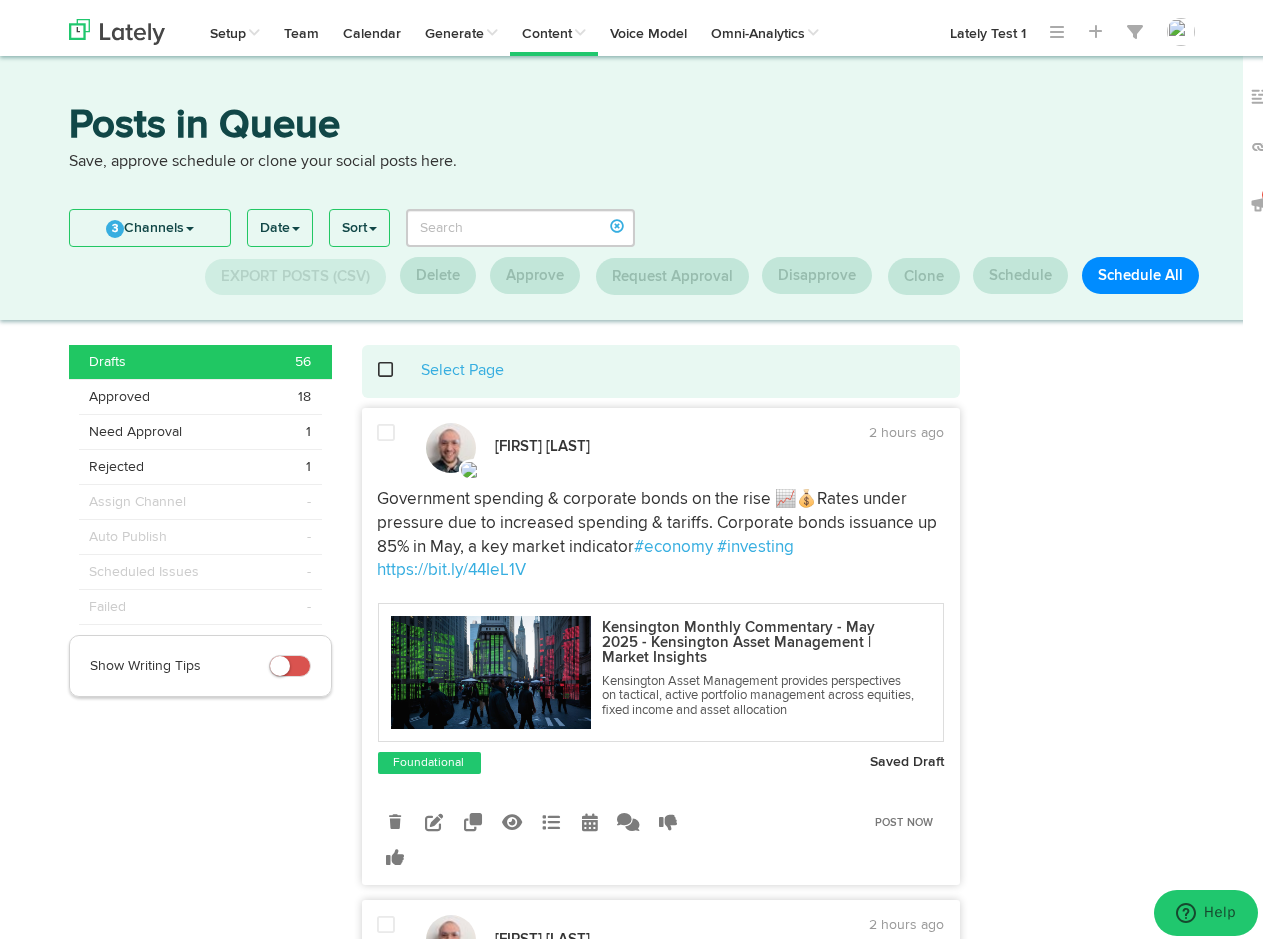 click at bounding box center (397, 364) 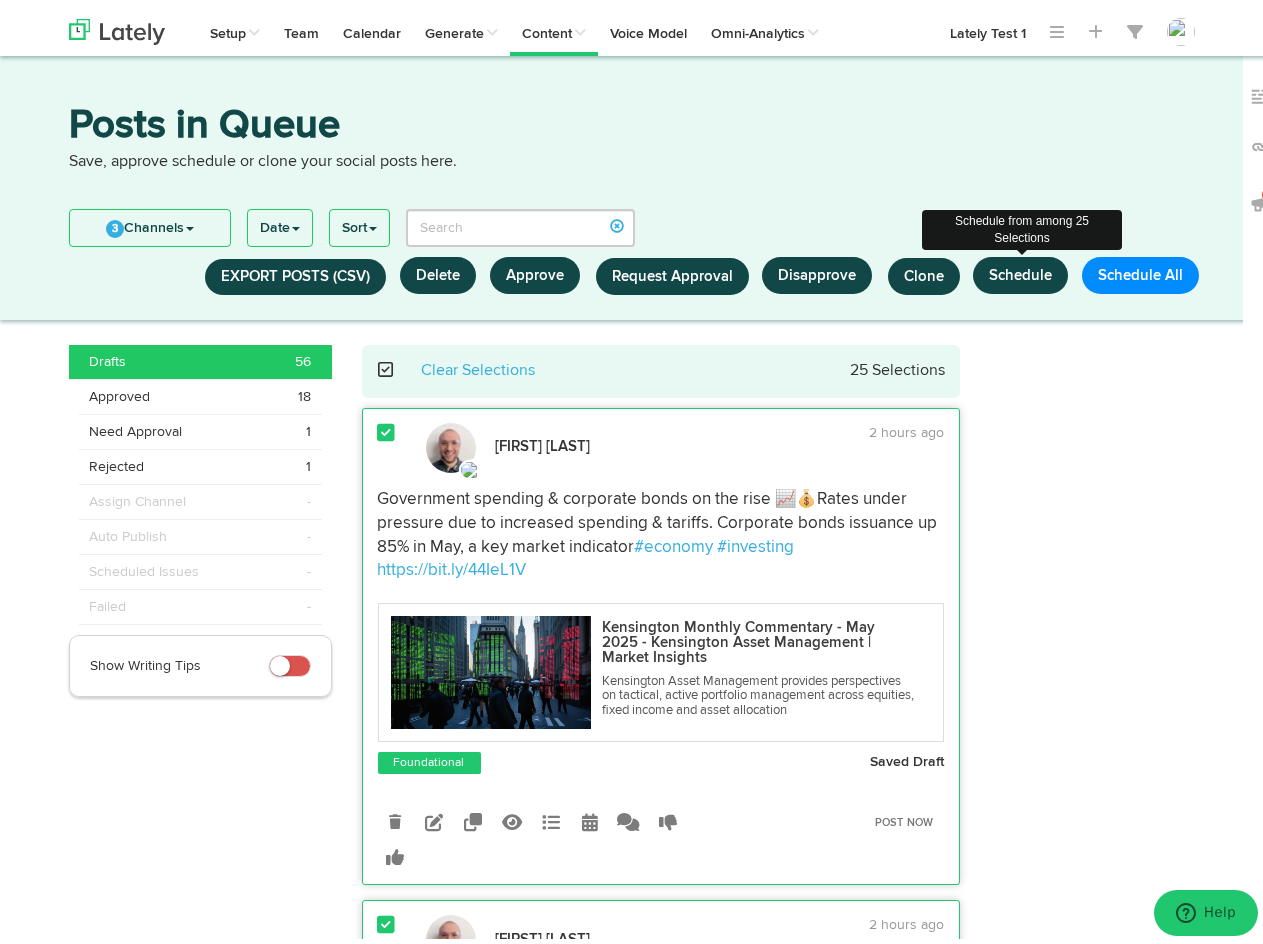 click on "Schedule" at bounding box center [1020, 269] 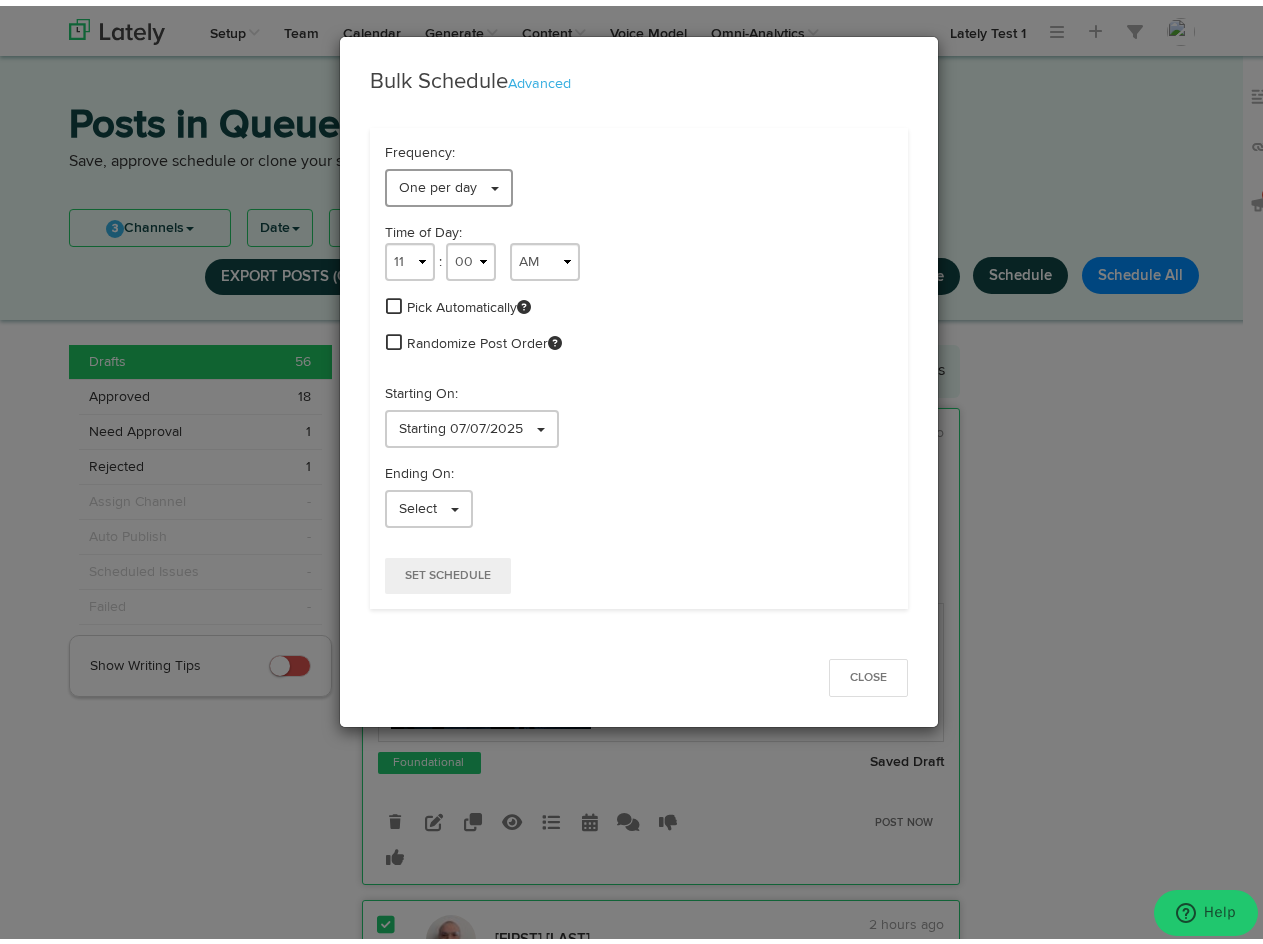 click on "One per day" at bounding box center [449, 182] 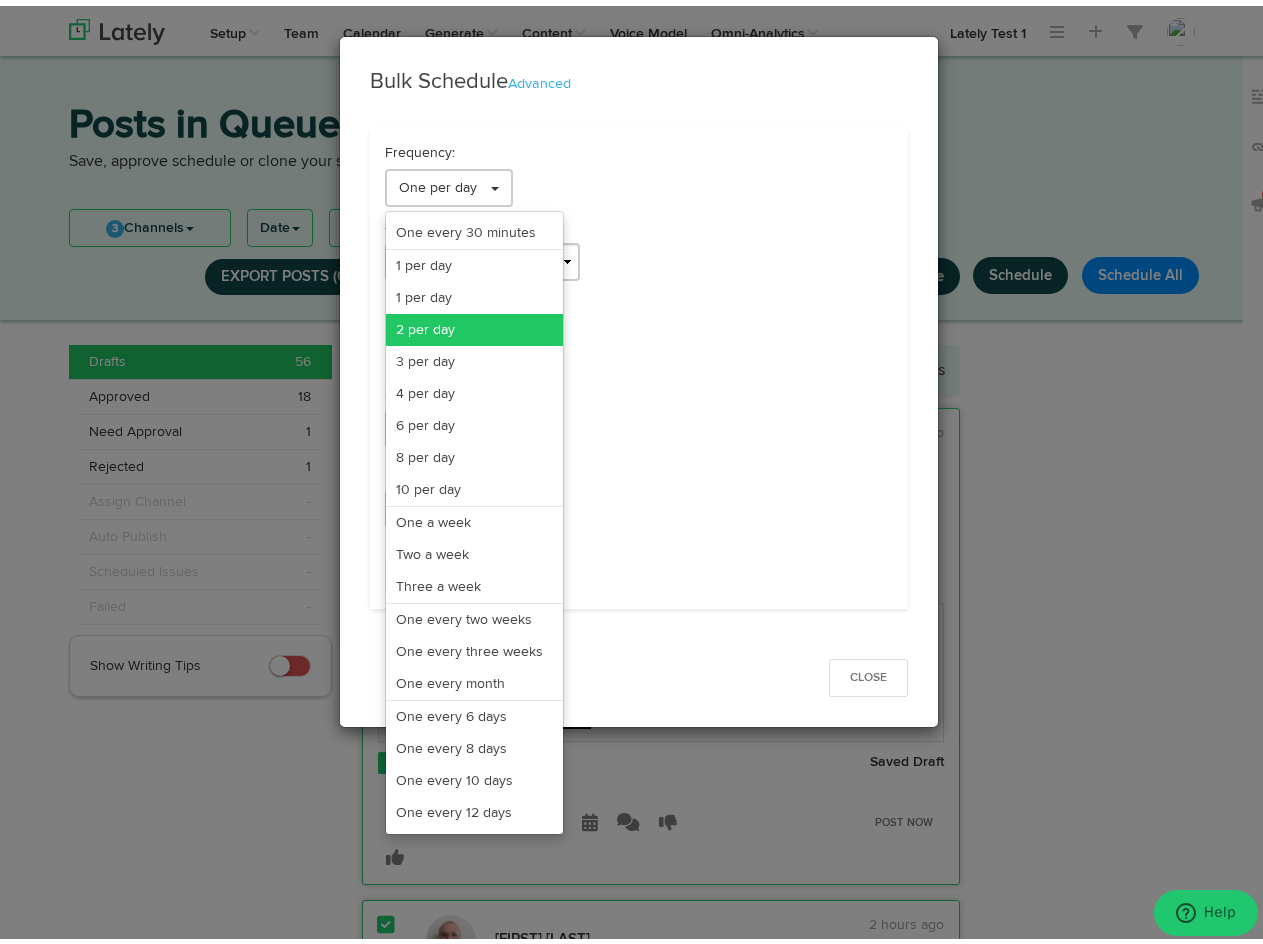 click on "2 per day" at bounding box center (474, 227) 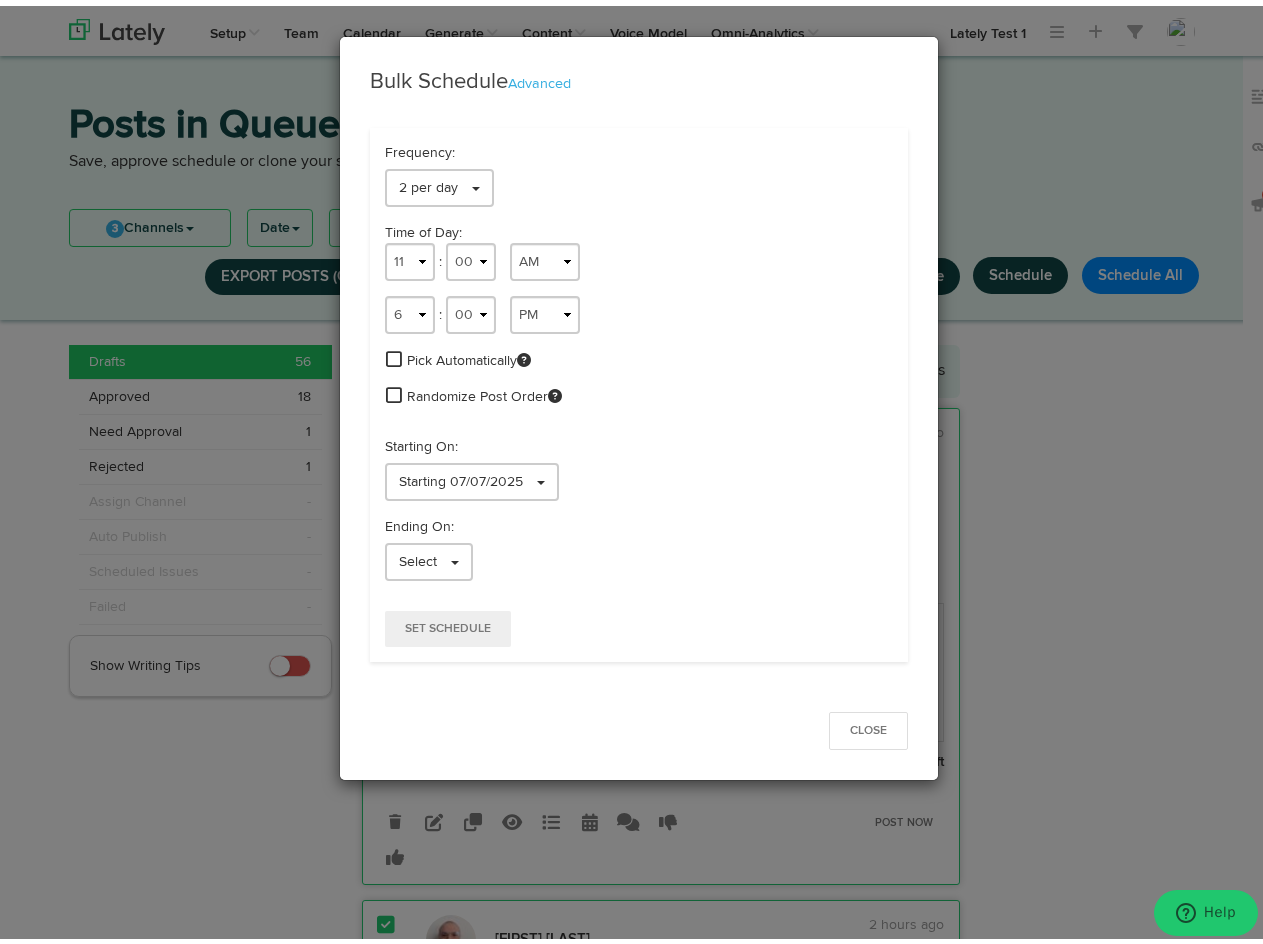 click at bounding box center [394, 353] 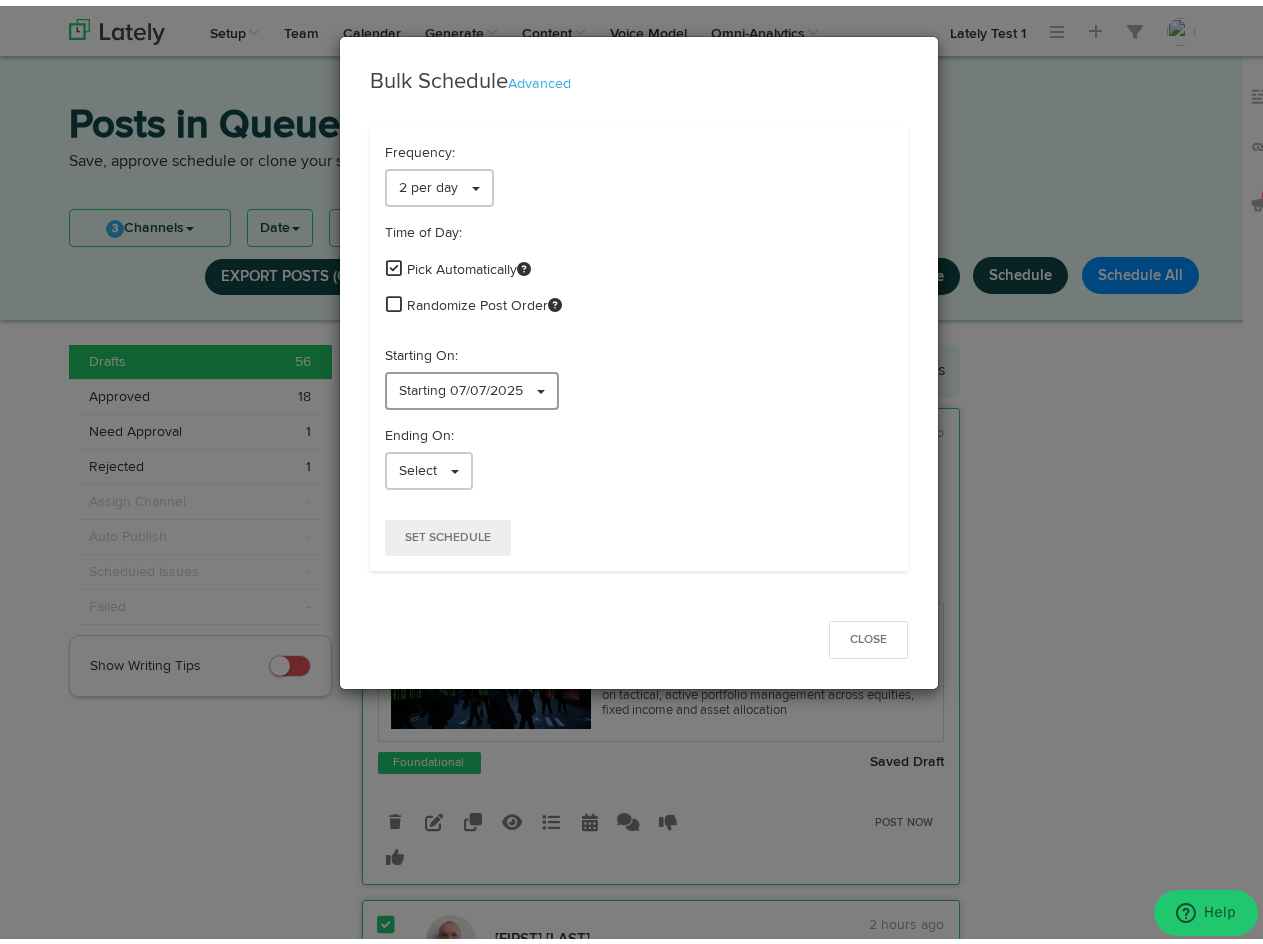 click on "Starting 07/07/2025" at bounding box center (461, 385) 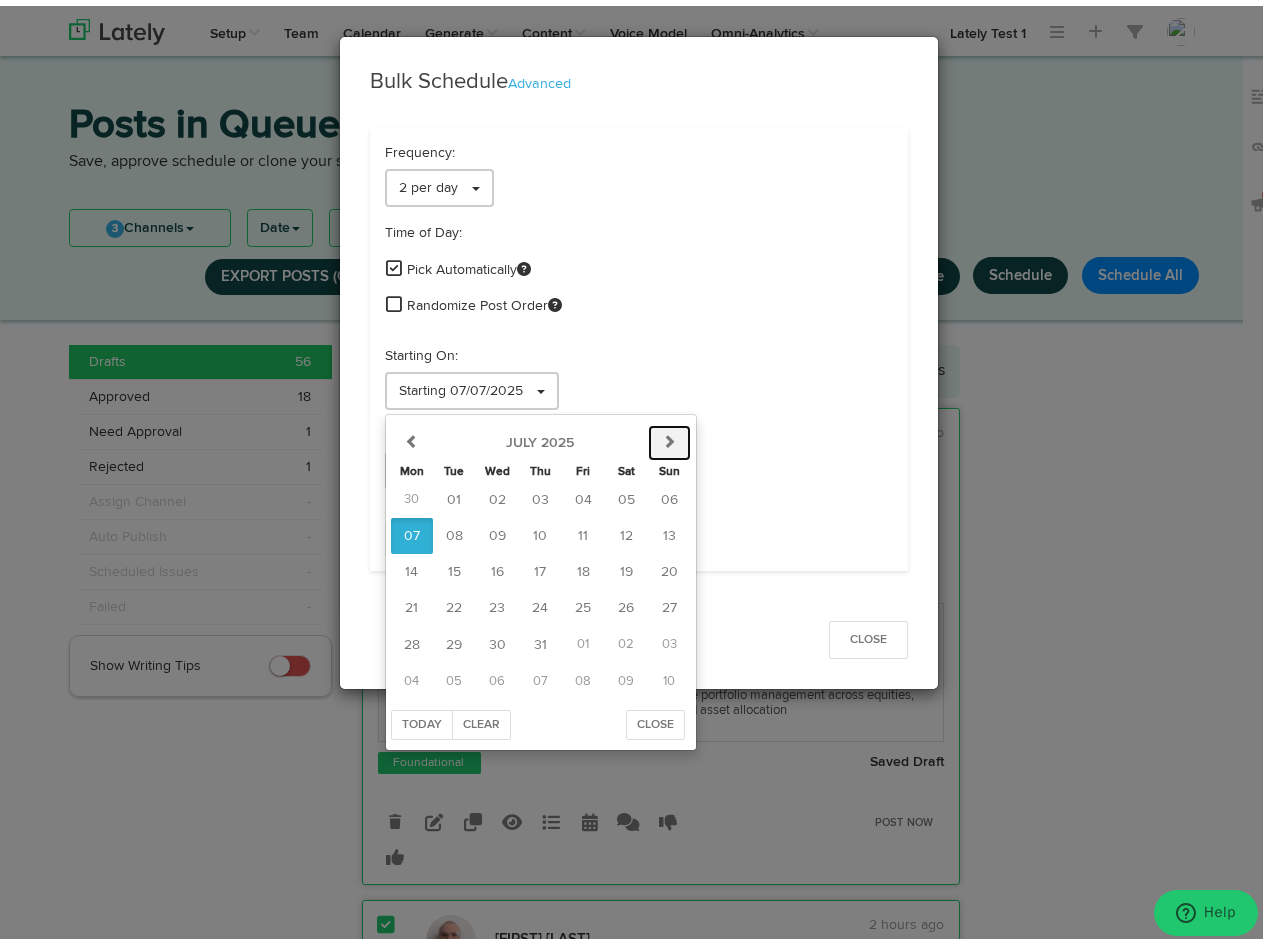 click at bounding box center [670, 435] 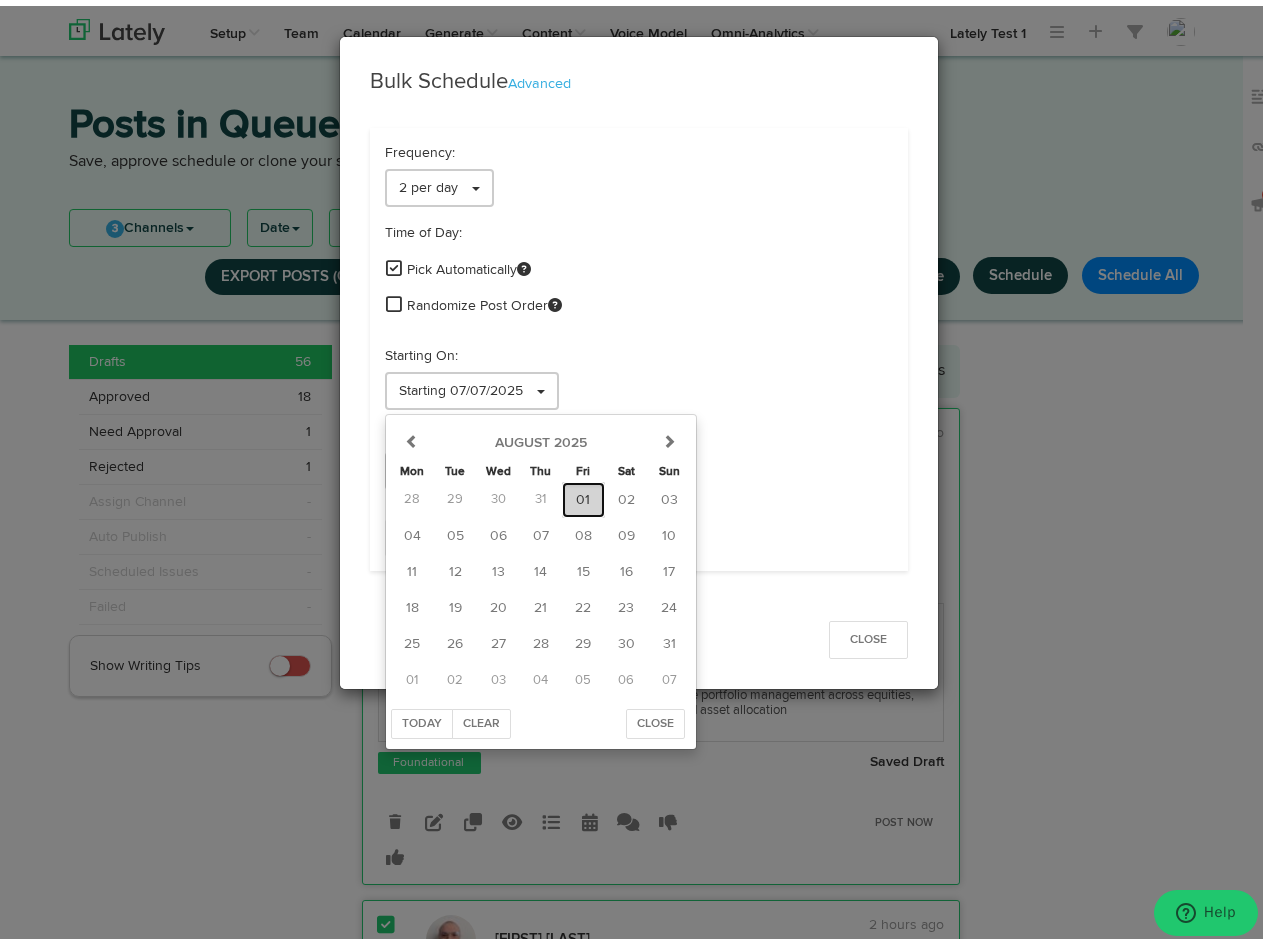 click on "01" at bounding box center (583, 494) 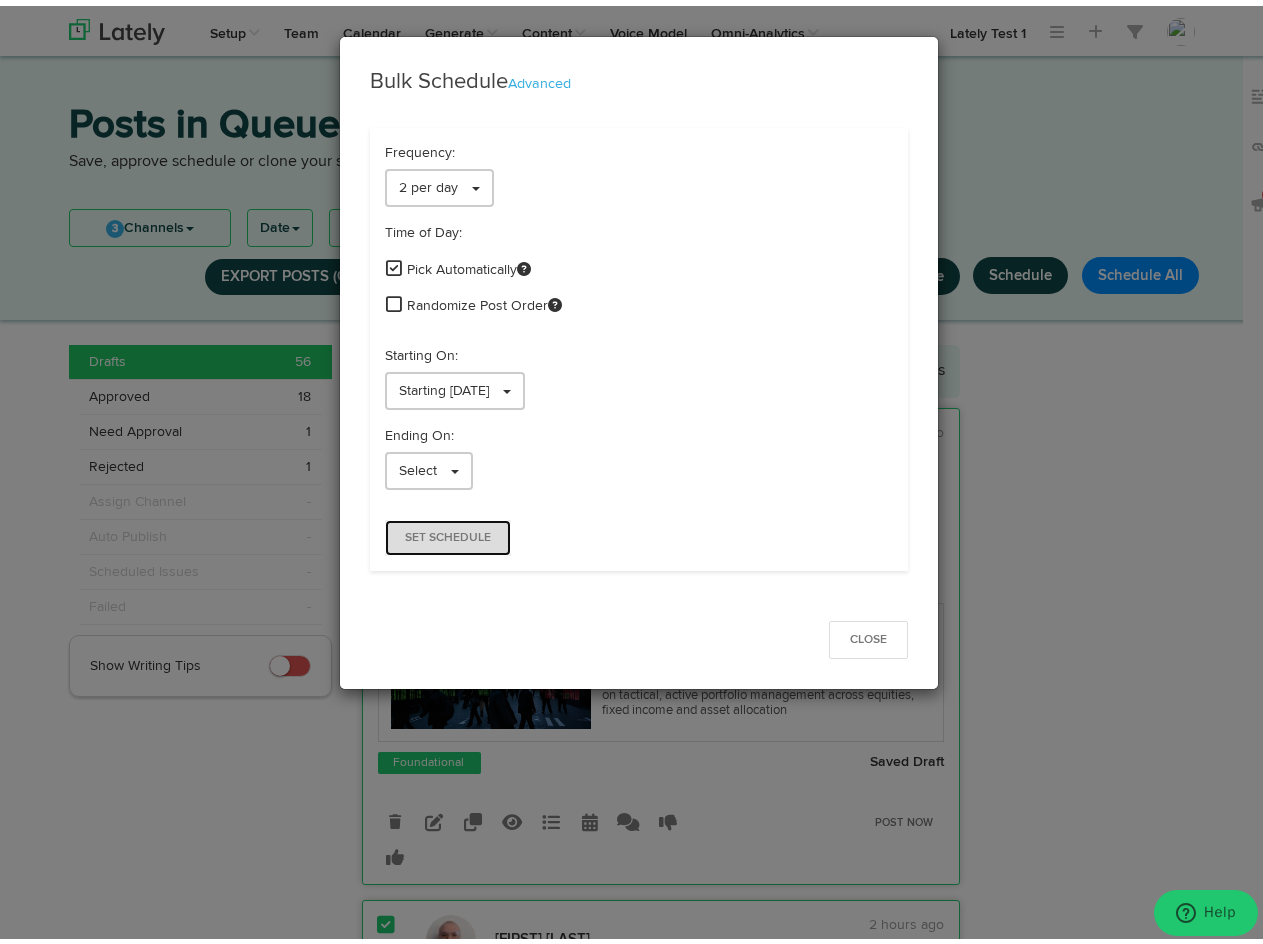 click on "Set Schedule" at bounding box center (448, 532) 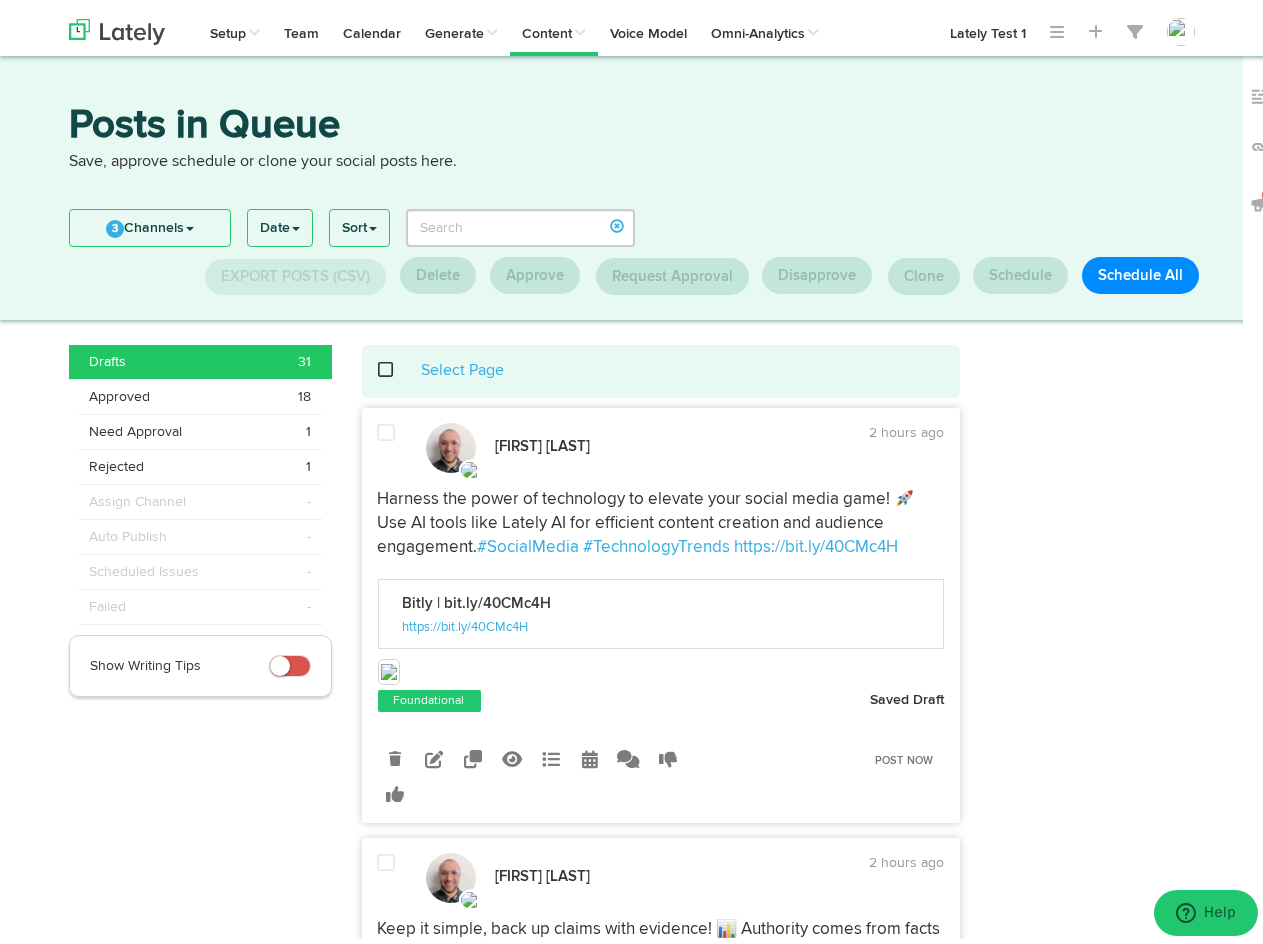 click at bounding box center [387, 427] 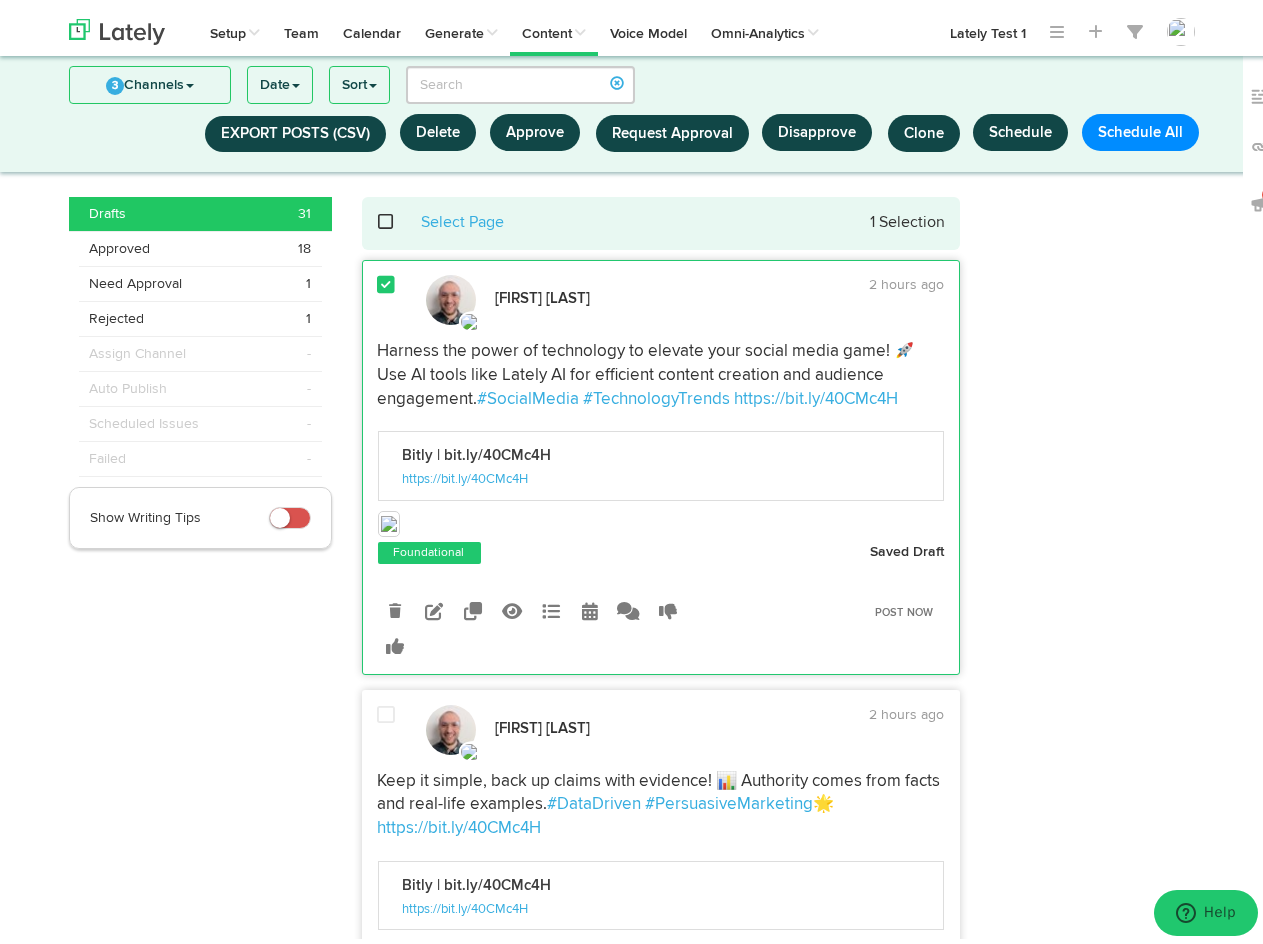 click at bounding box center [387, 709] 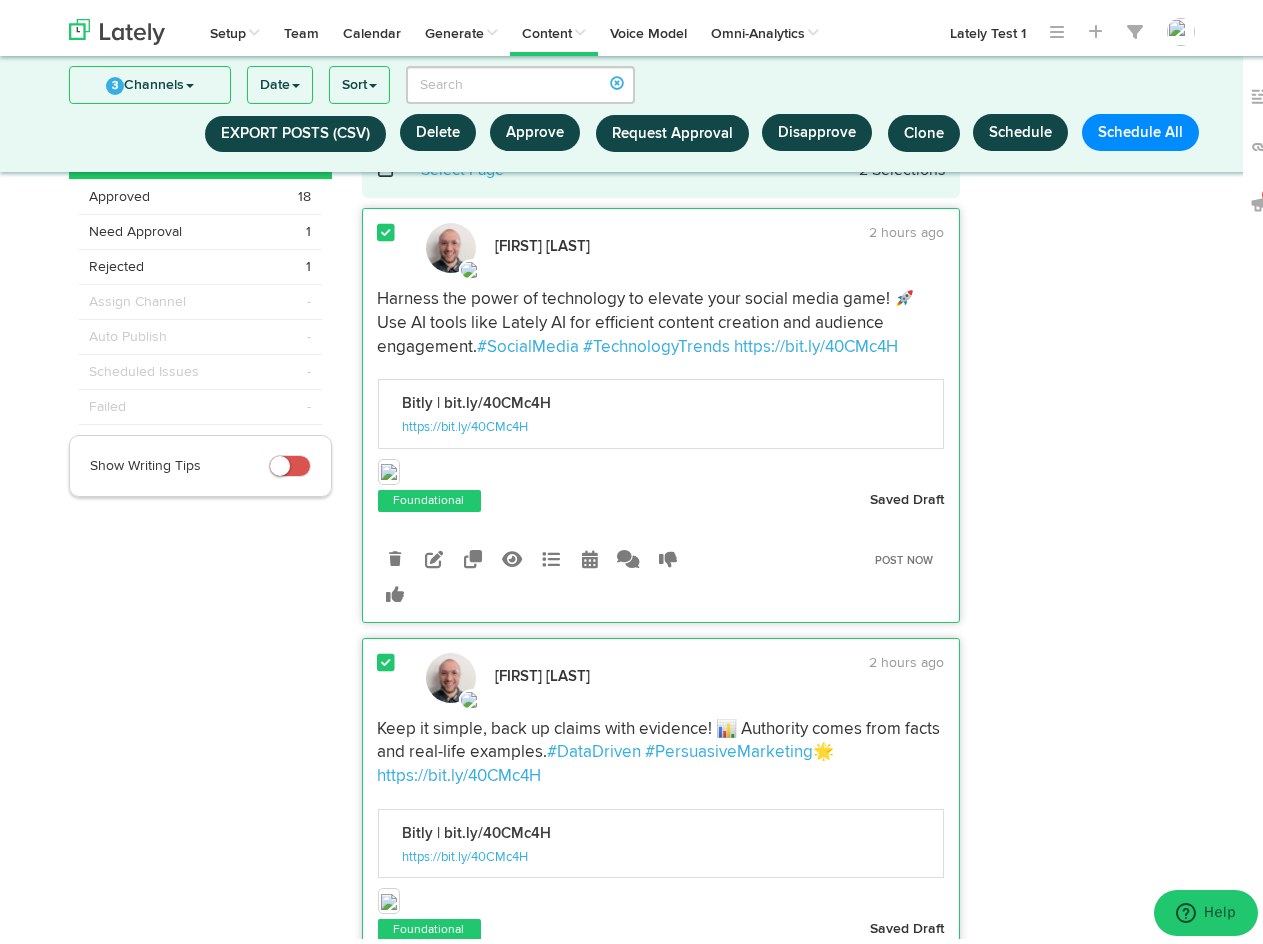 scroll, scrollTop: 0, scrollLeft: 0, axis: both 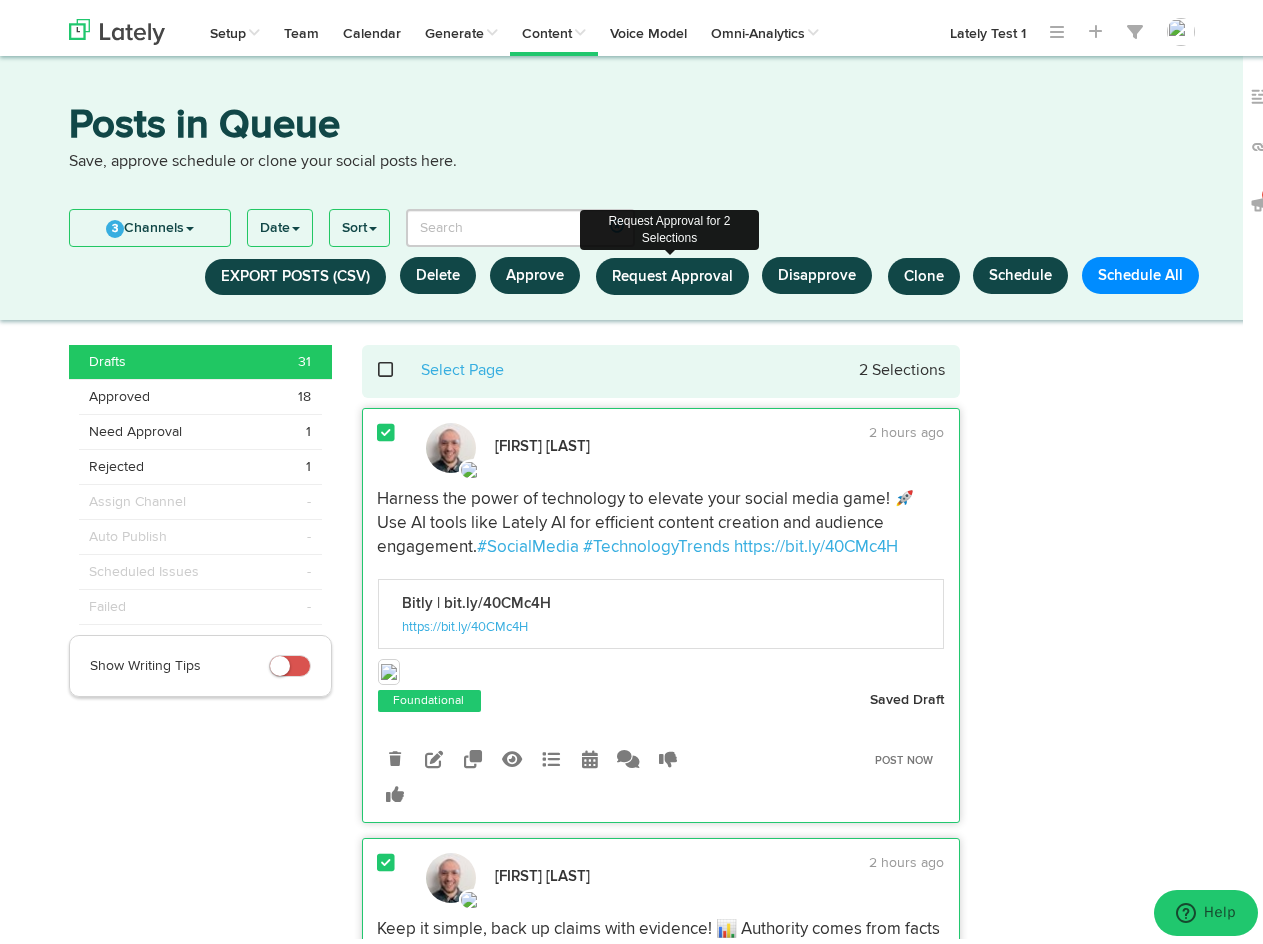 click on "Request Approval" at bounding box center [672, 270] 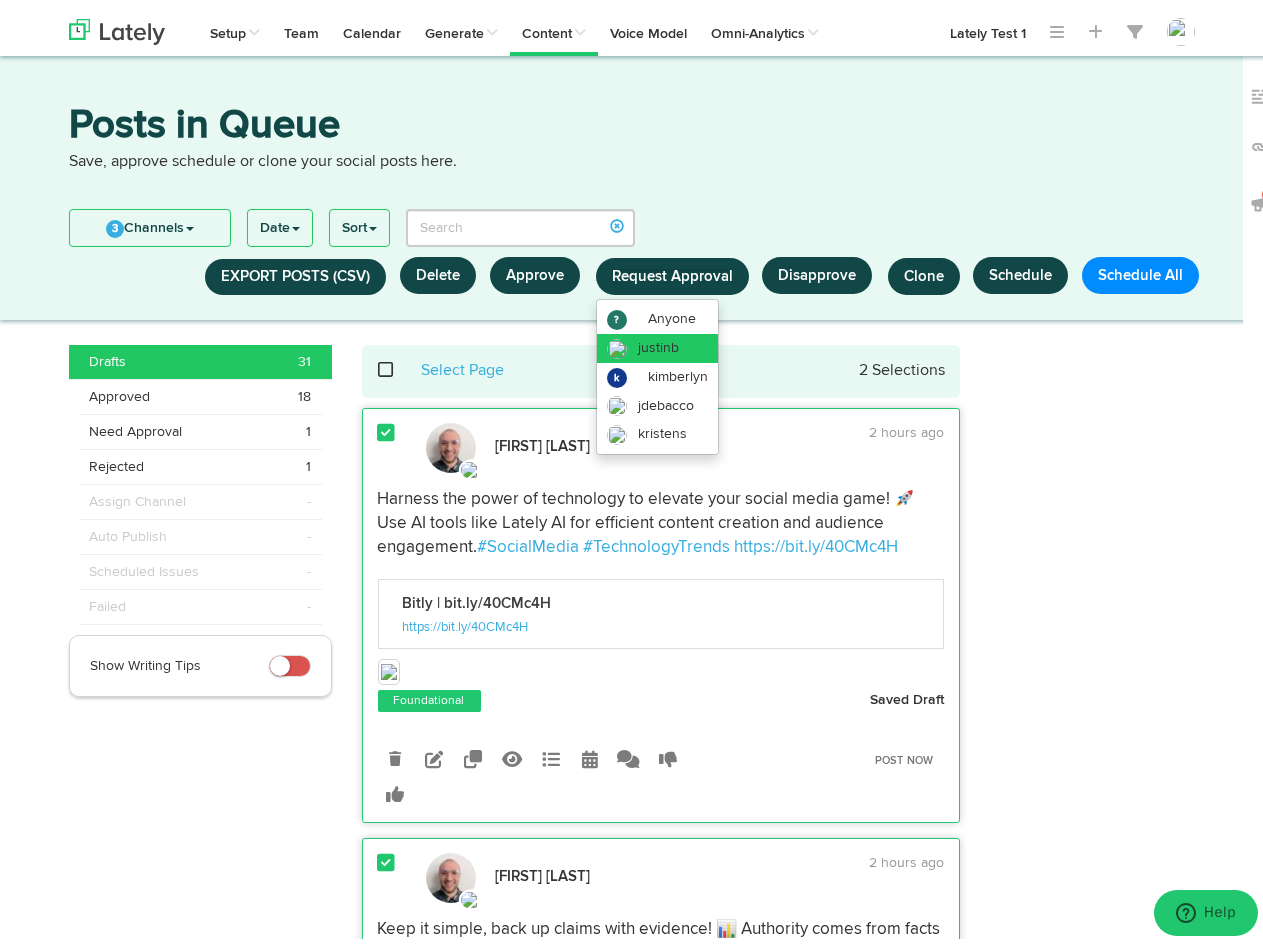 click on "justinb" at bounding box center (672, 313) 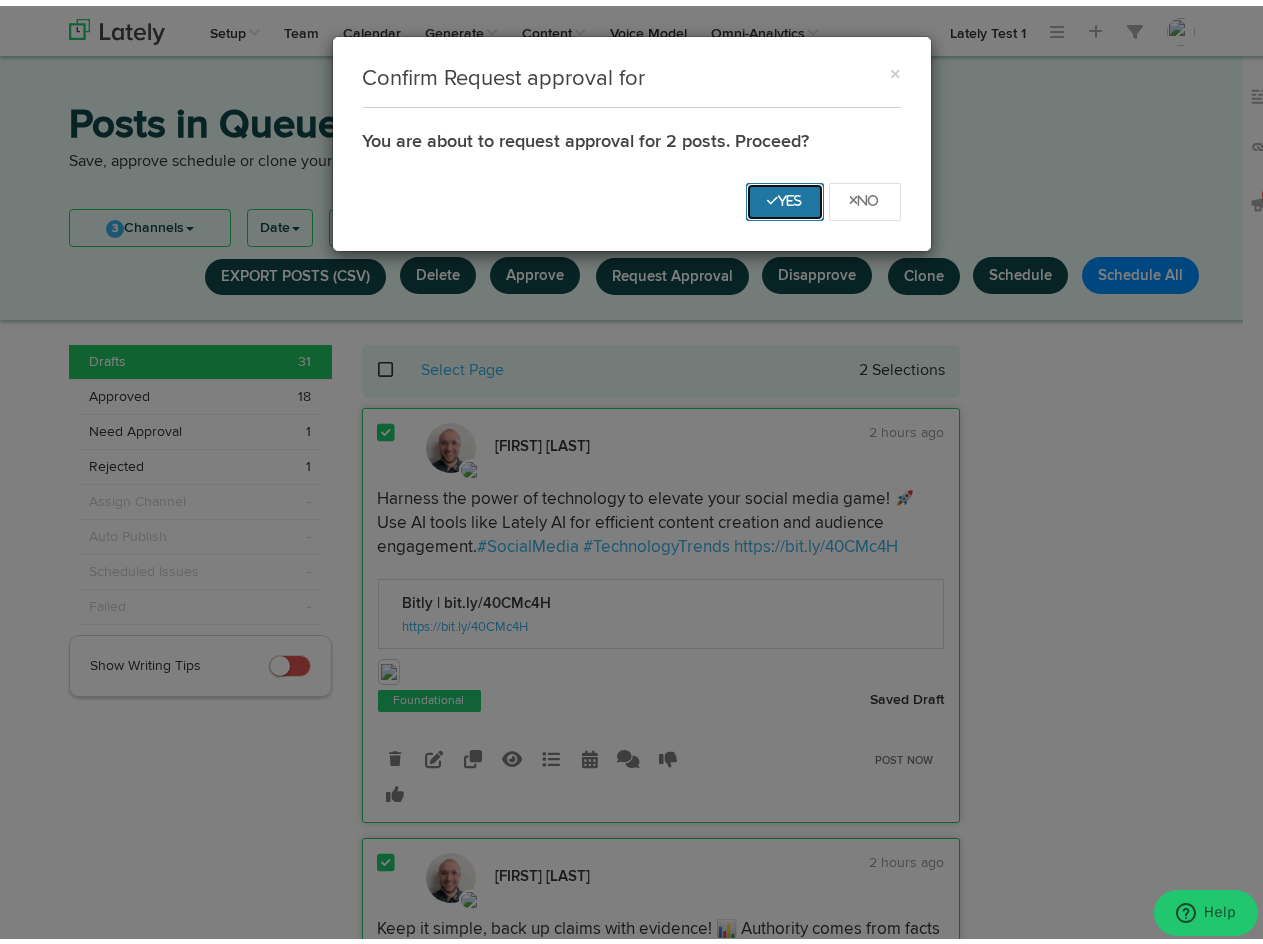 click on "Yes" at bounding box center [785, 195] 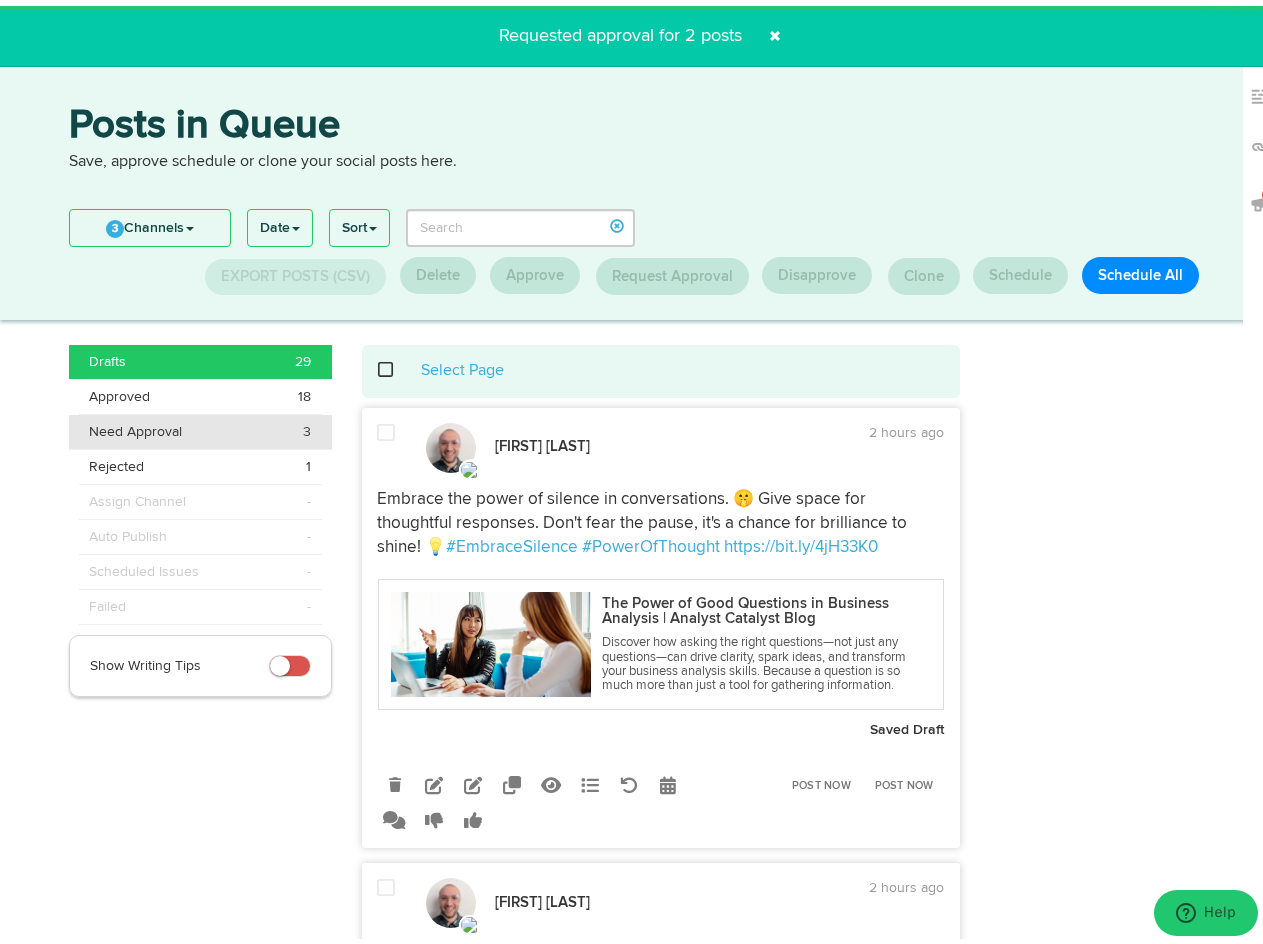 click on "Need Approval" at bounding box center (107, 356) 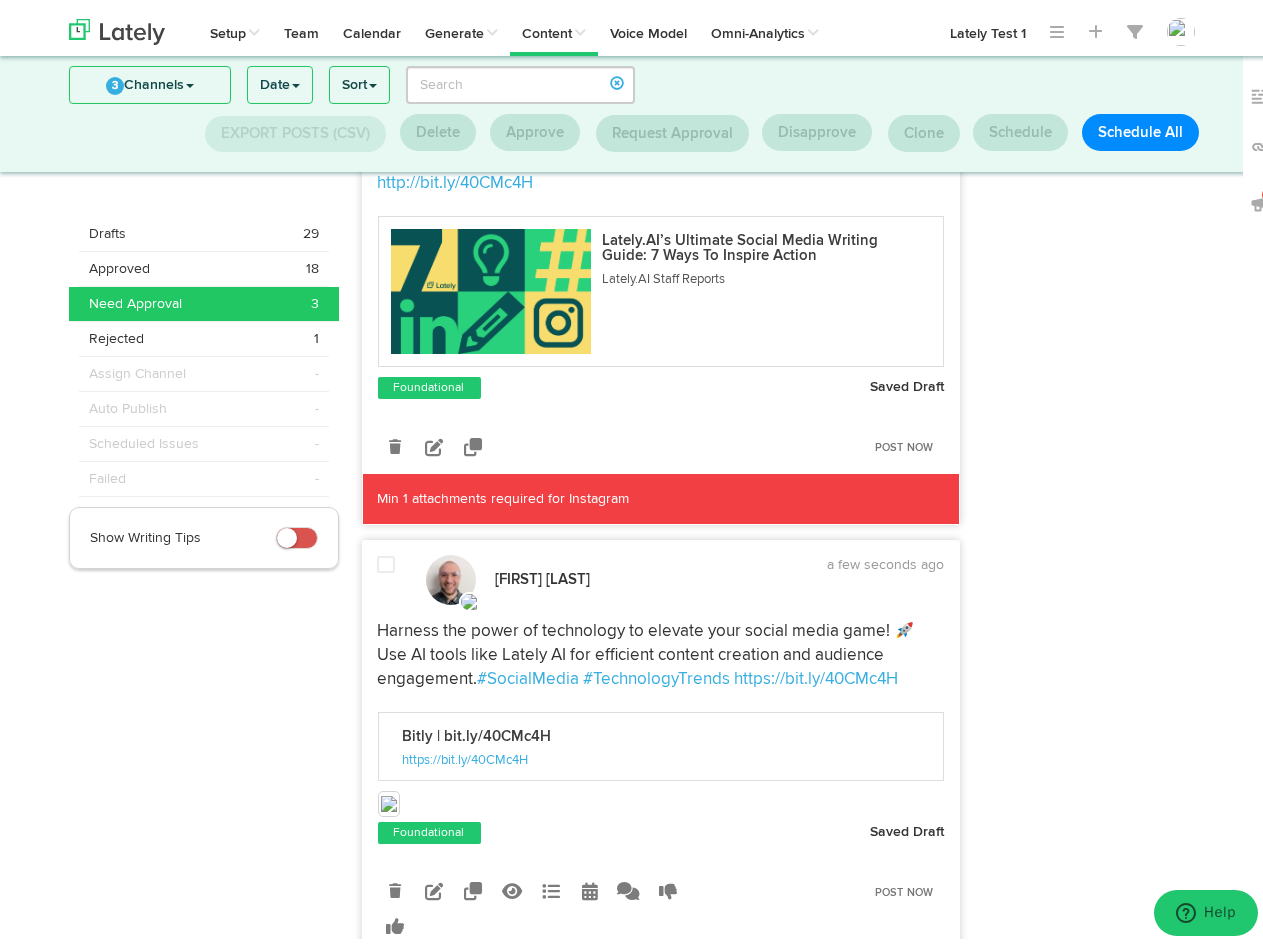scroll, scrollTop: 1001, scrollLeft: 0, axis: vertical 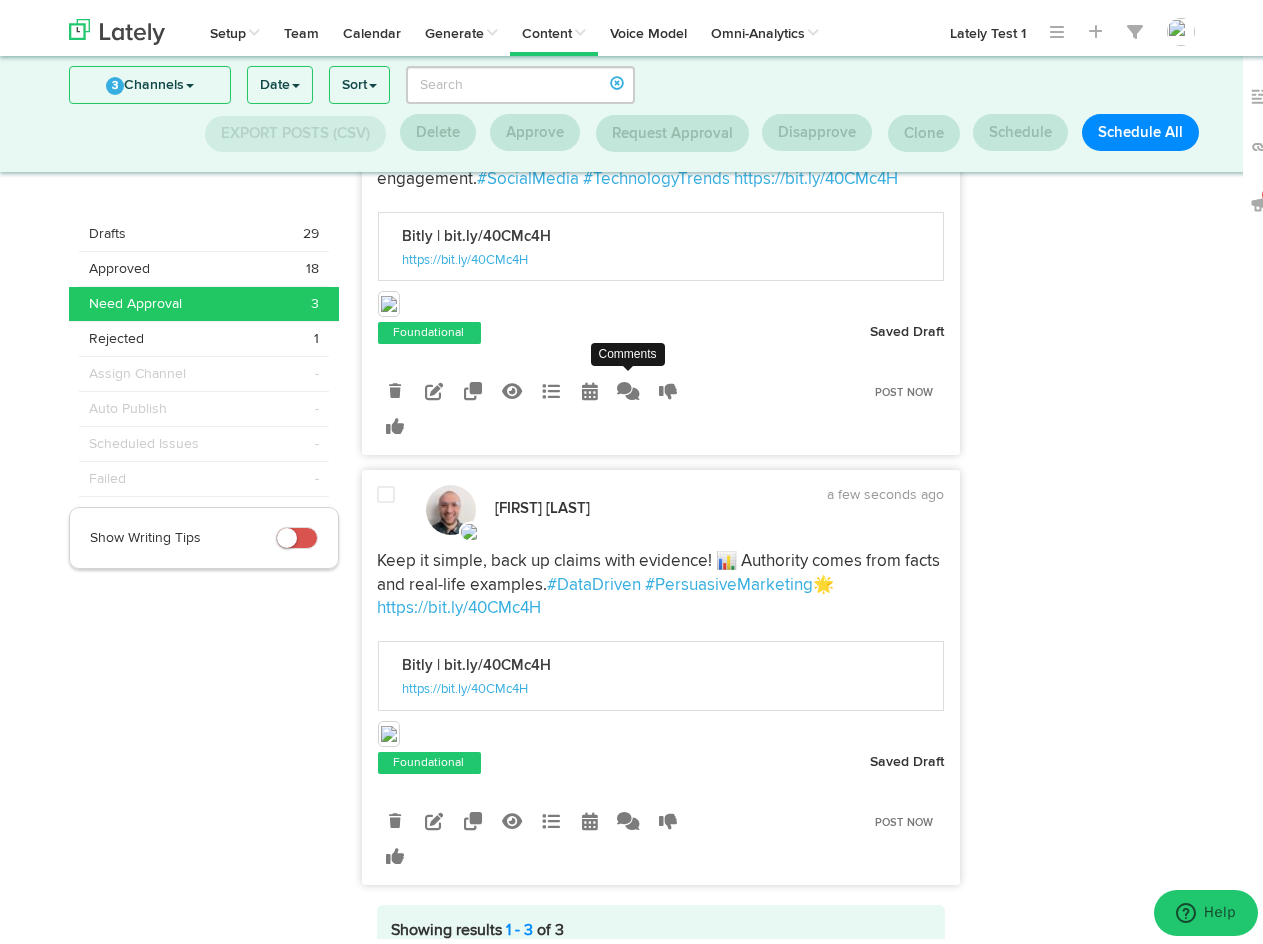 click at bounding box center (629, 385) 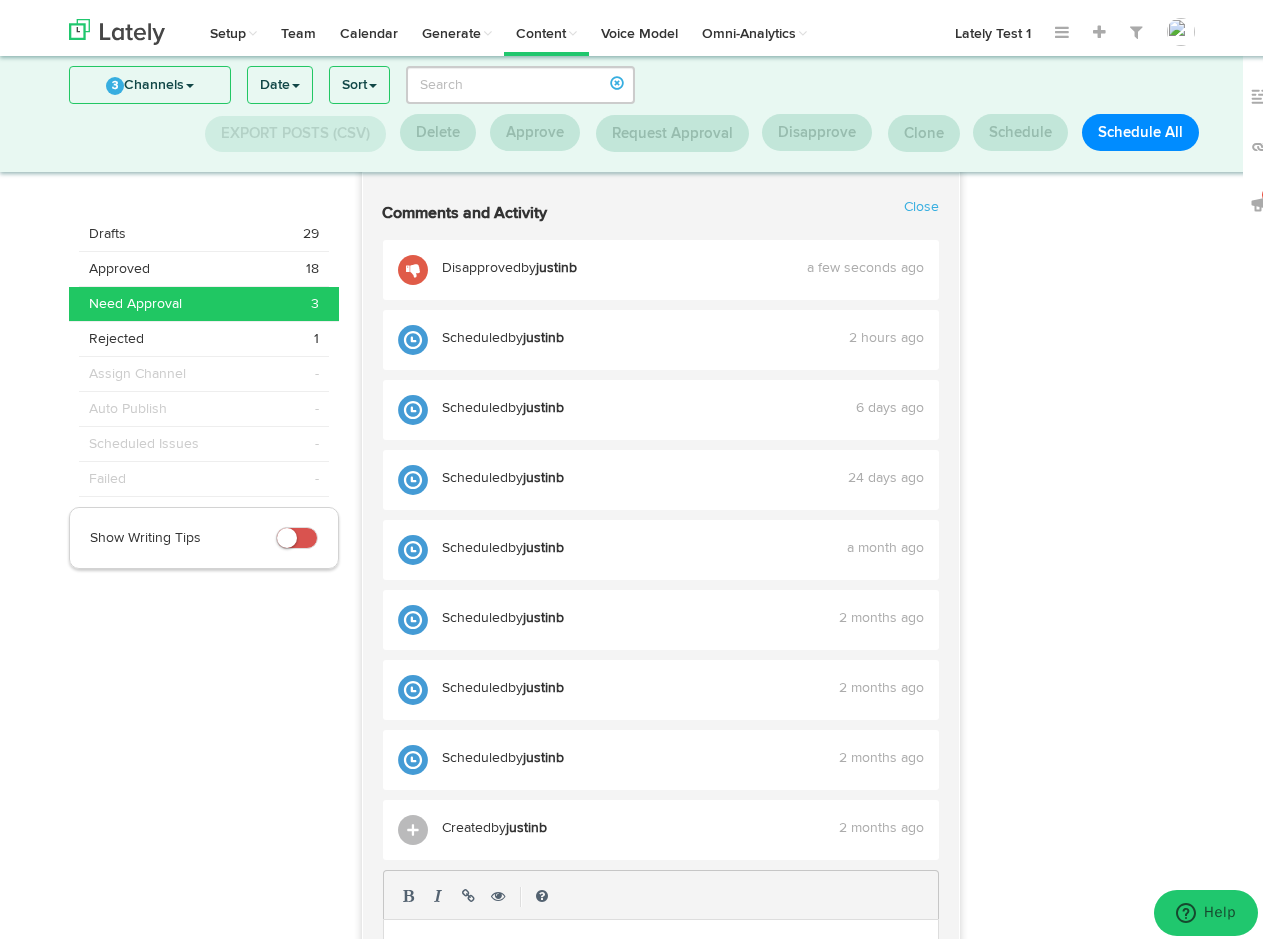 scroll, scrollTop: 1501, scrollLeft: 0, axis: vertical 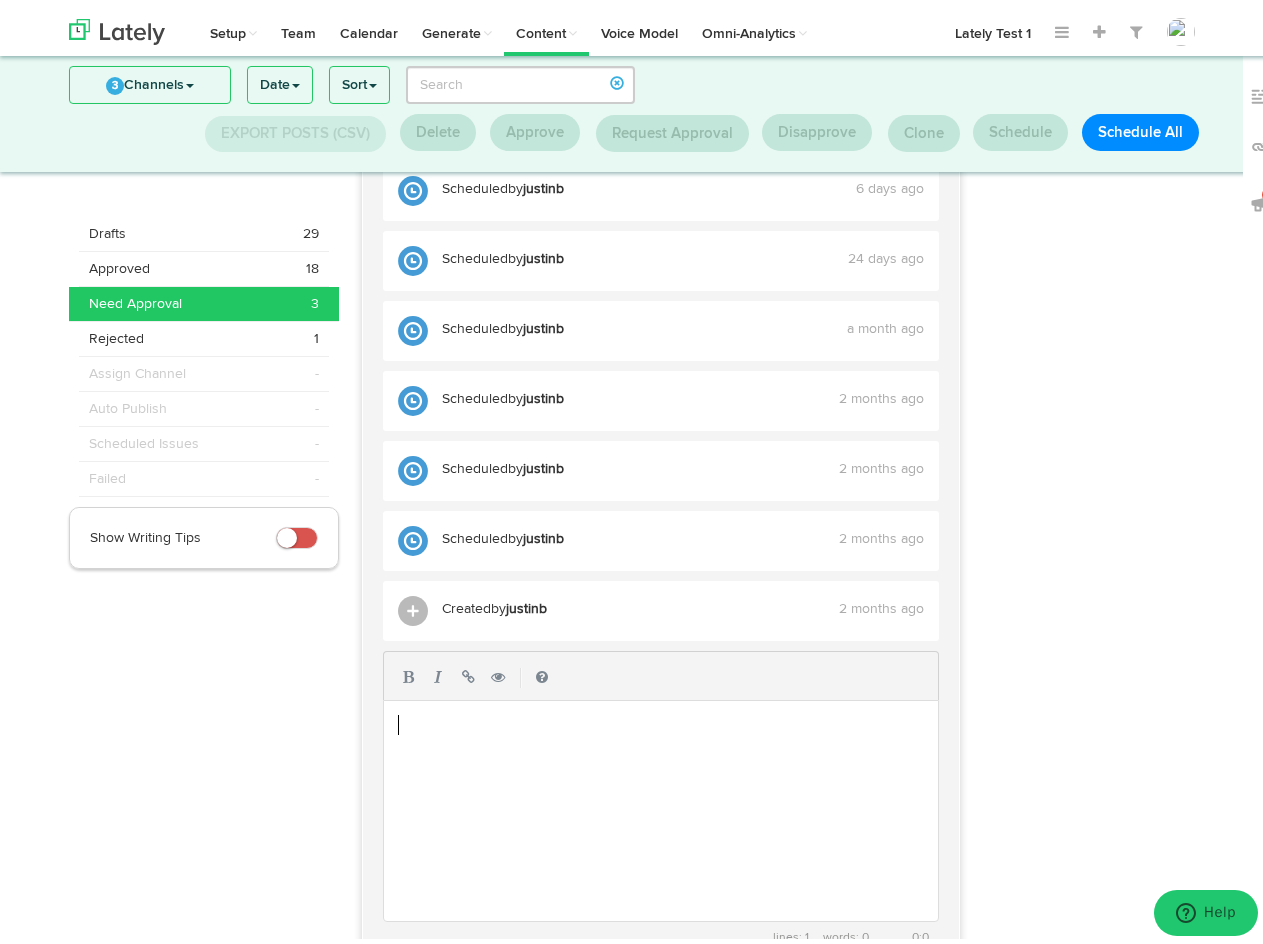 click on "​" at bounding box center [668, 719] 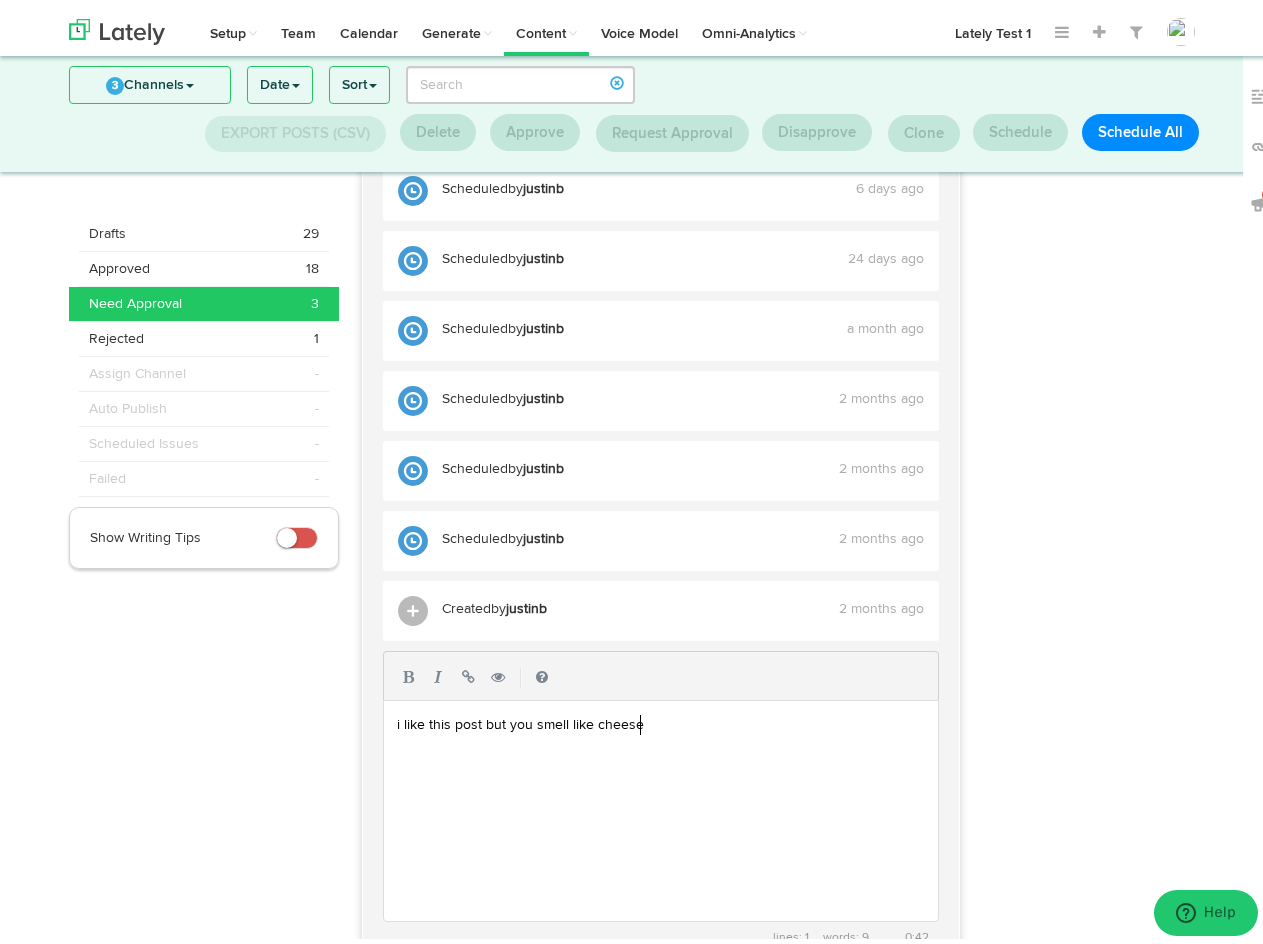 scroll, scrollTop: 0, scrollLeft: 241, axis: horizontal 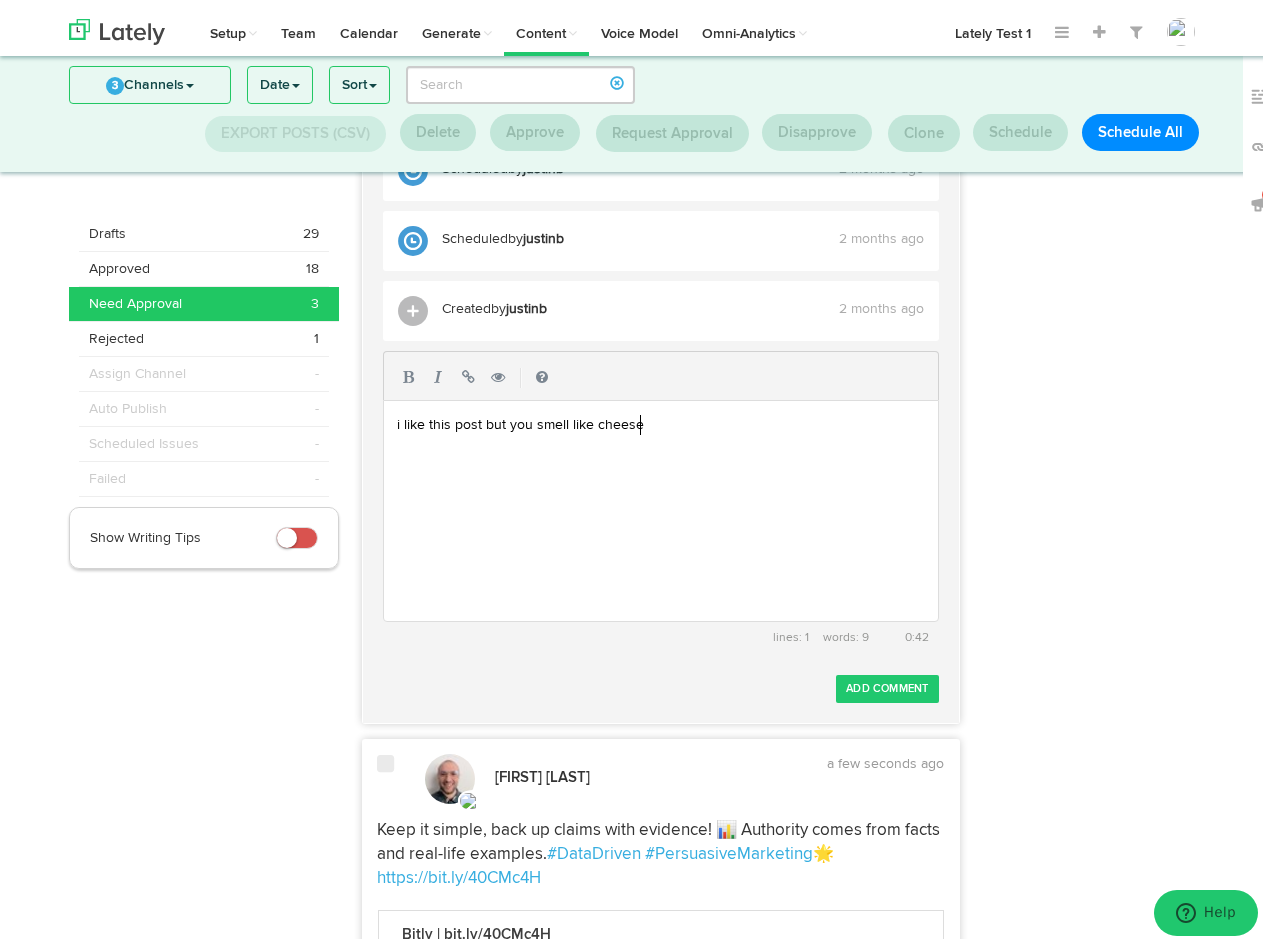 type on "i like this post but you smell like cheese" 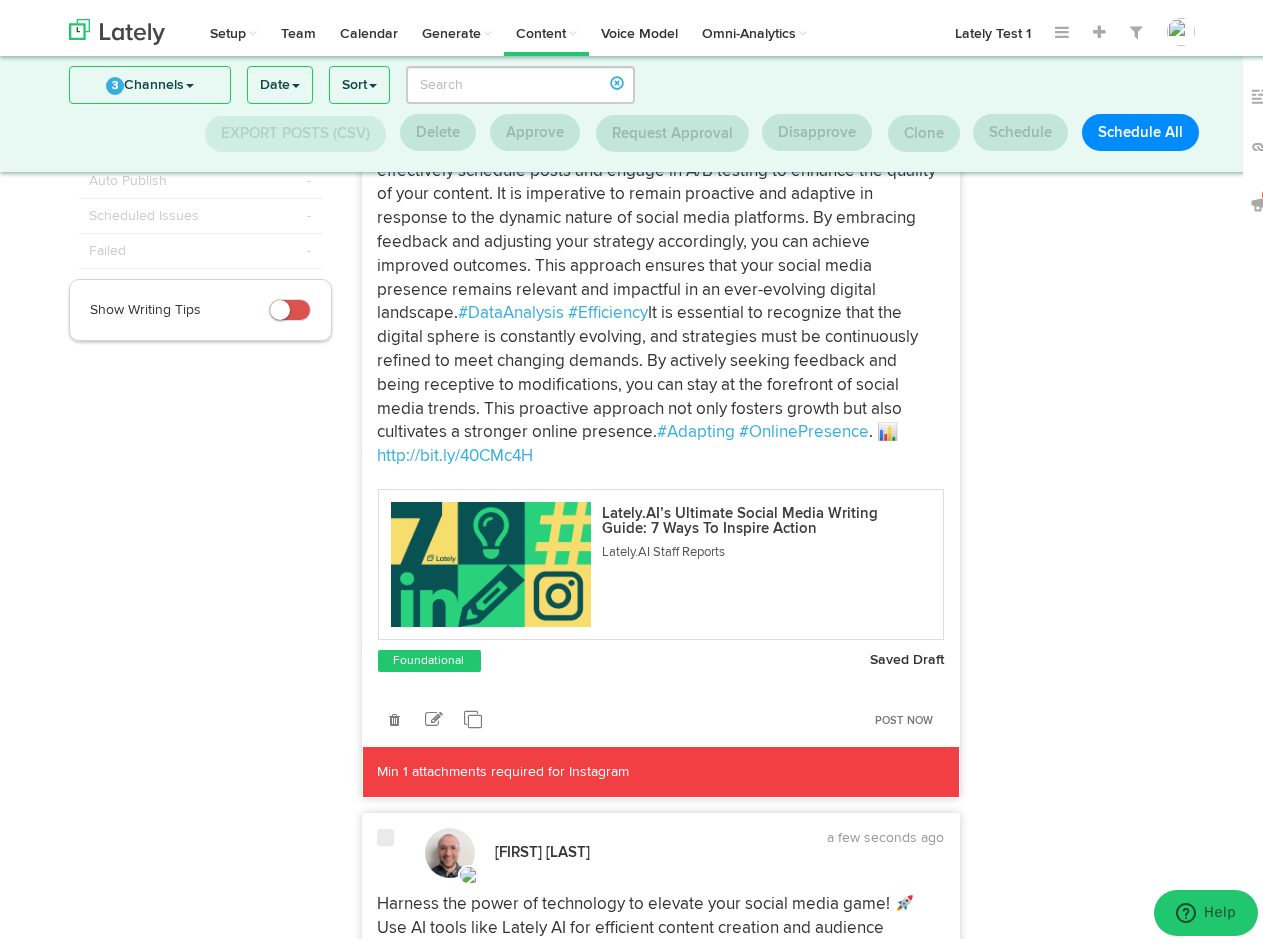 scroll, scrollTop: 0, scrollLeft: 0, axis: both 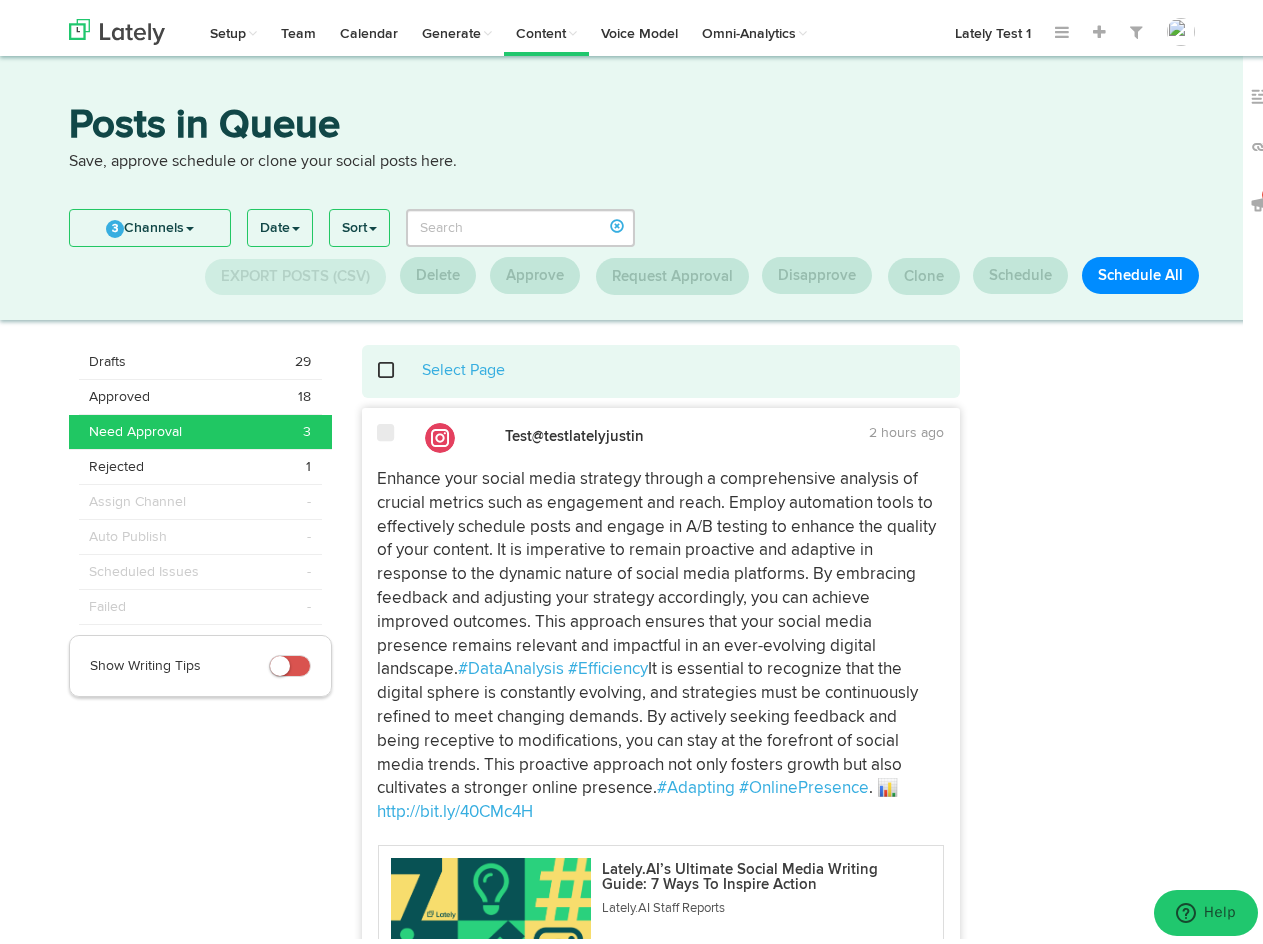 click at bounding box center [398, 364] 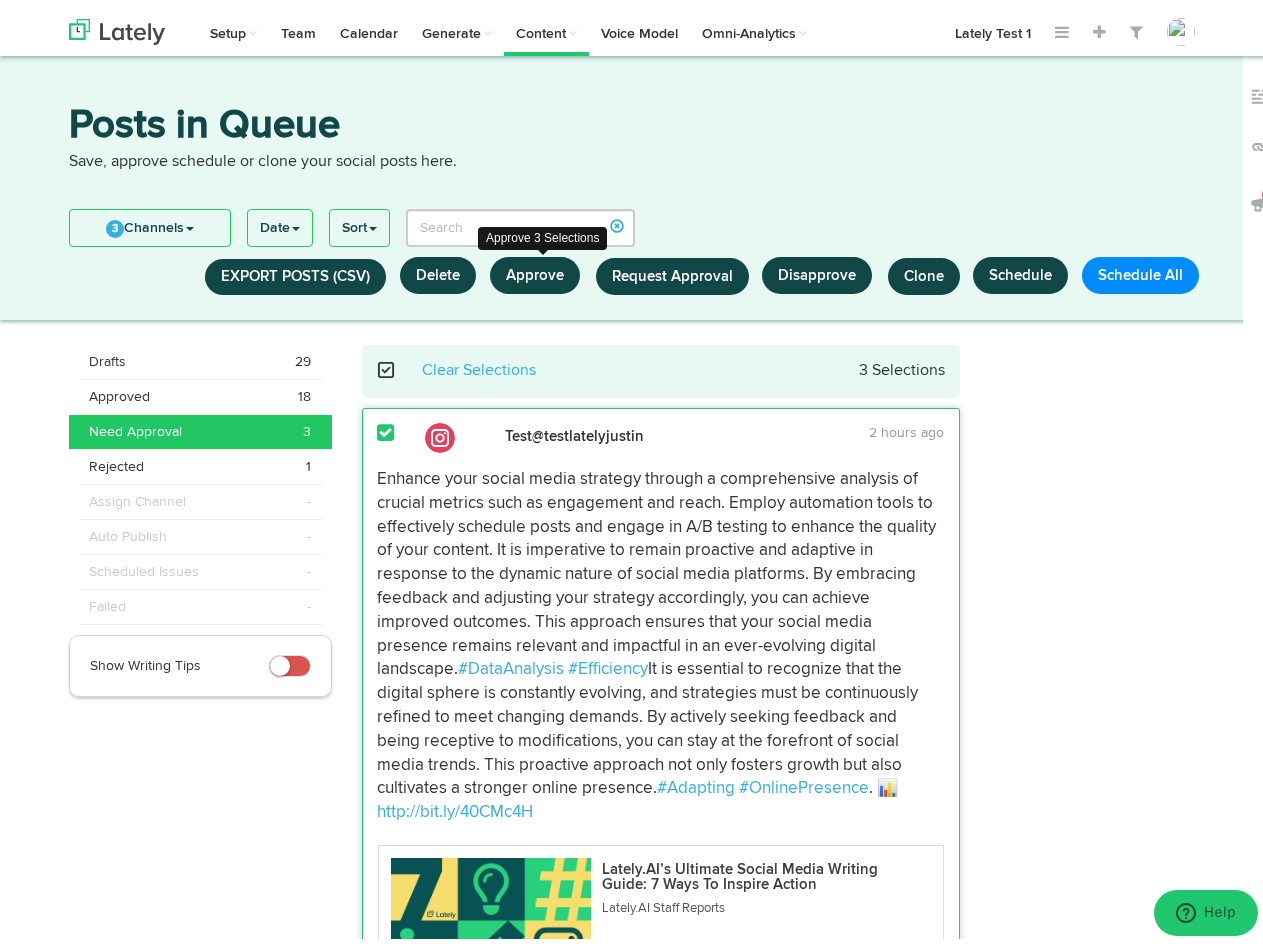 click on "Approve" at bounding box center [535, 269] 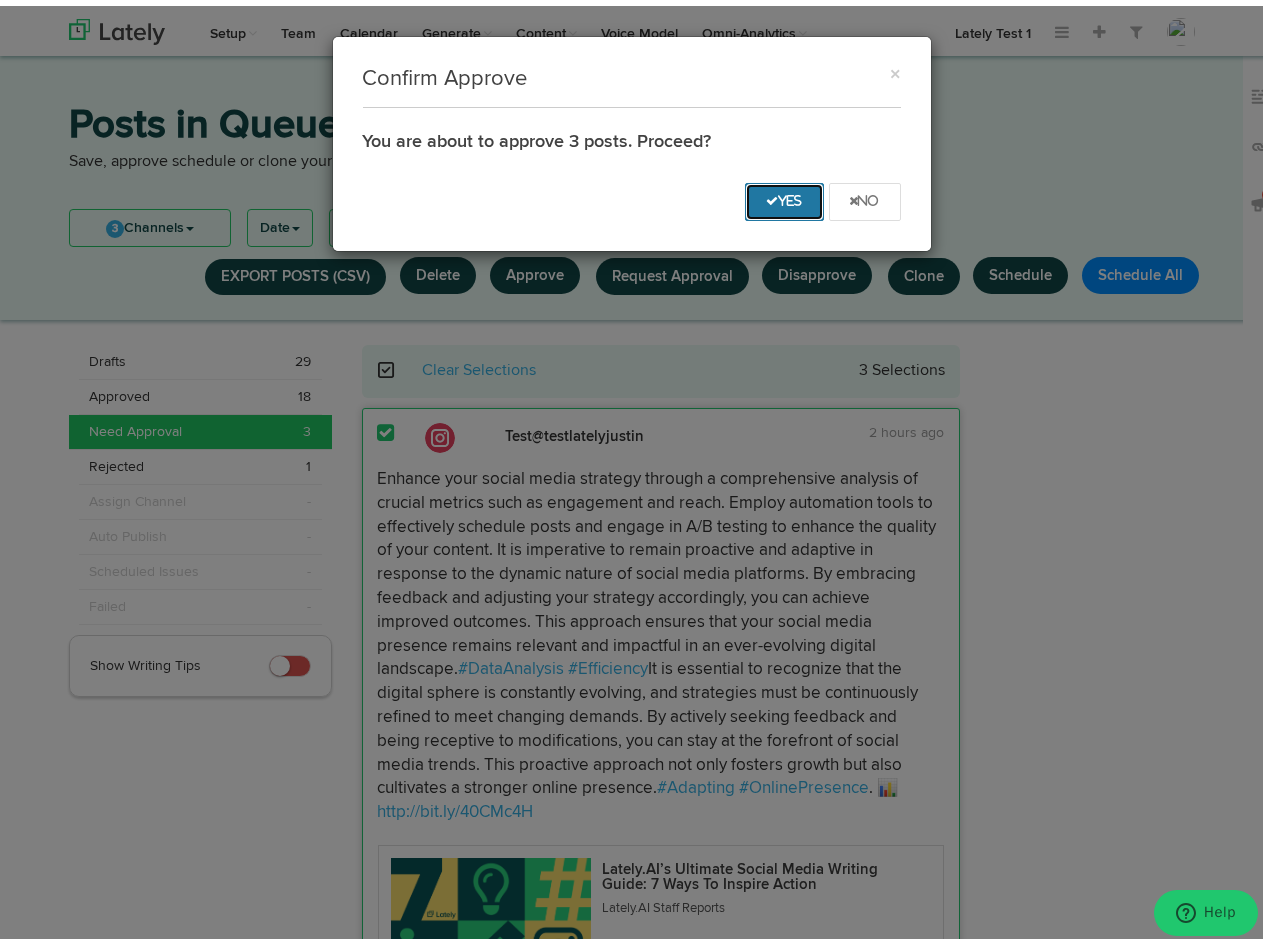 click on "Yes" at bounding box center [784, 196] 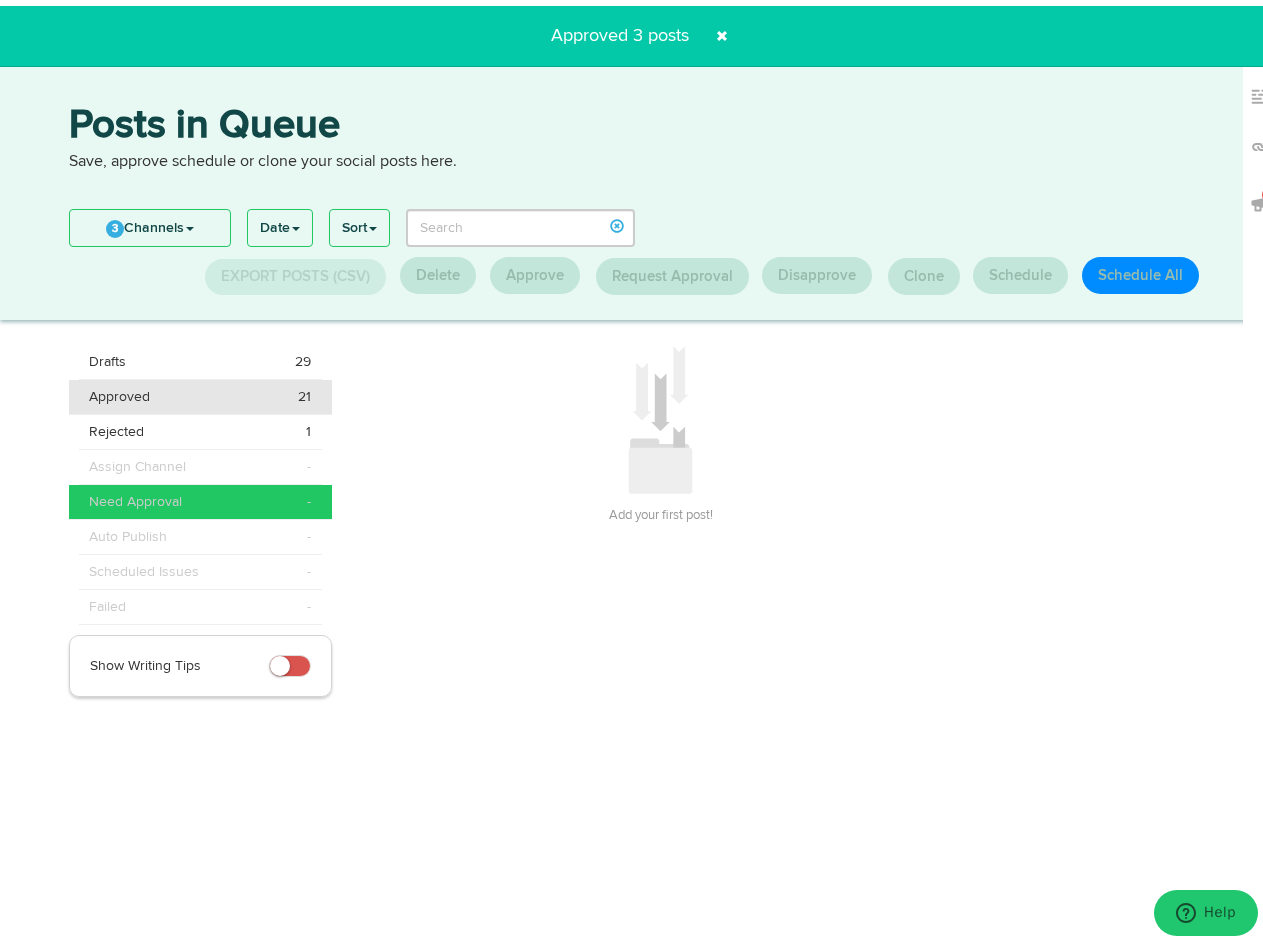 click on "Approved
21" at bounding box center (200, 391) 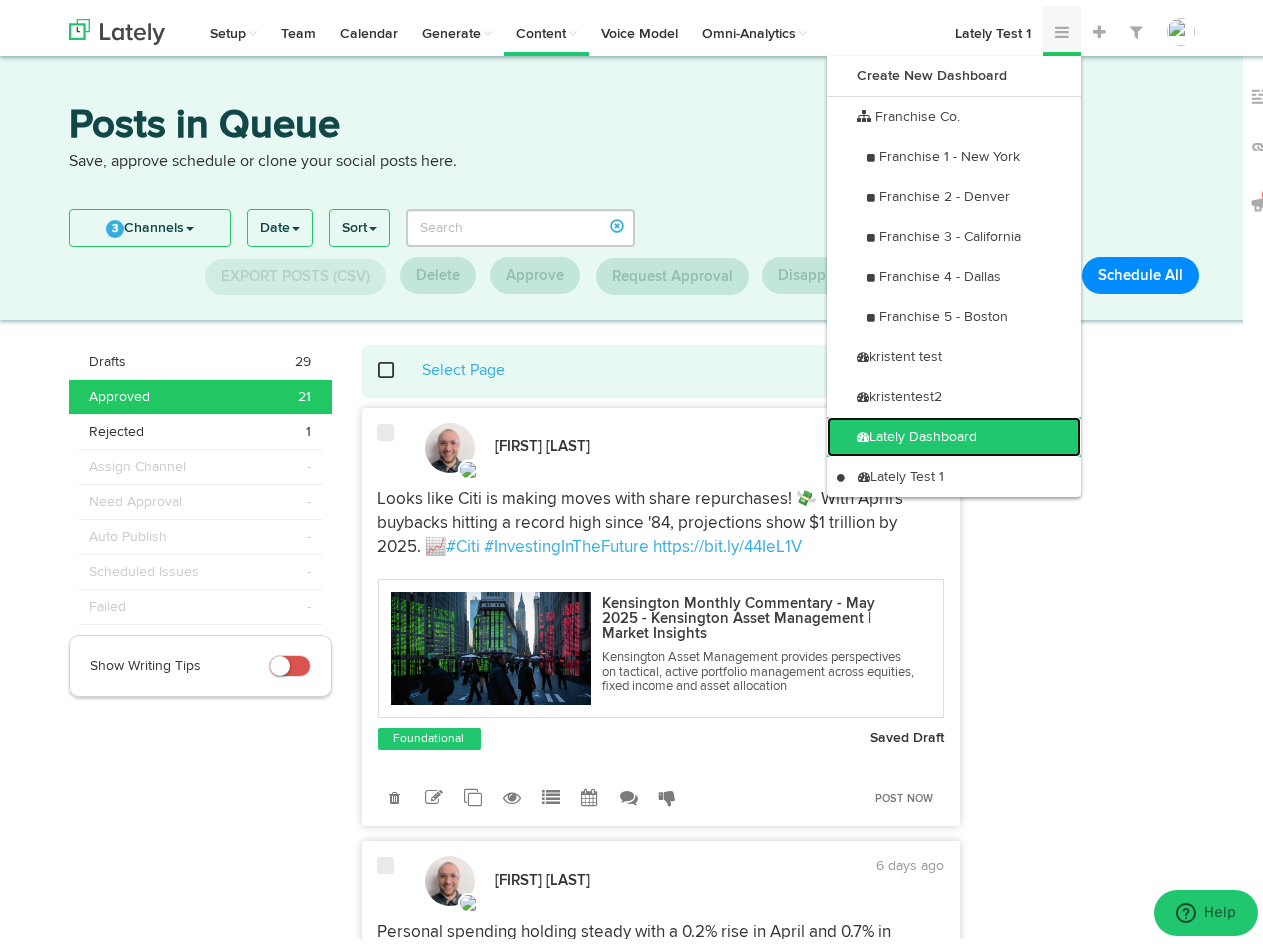 click on "Lately Dashboard" at bounding box center [954, 431] 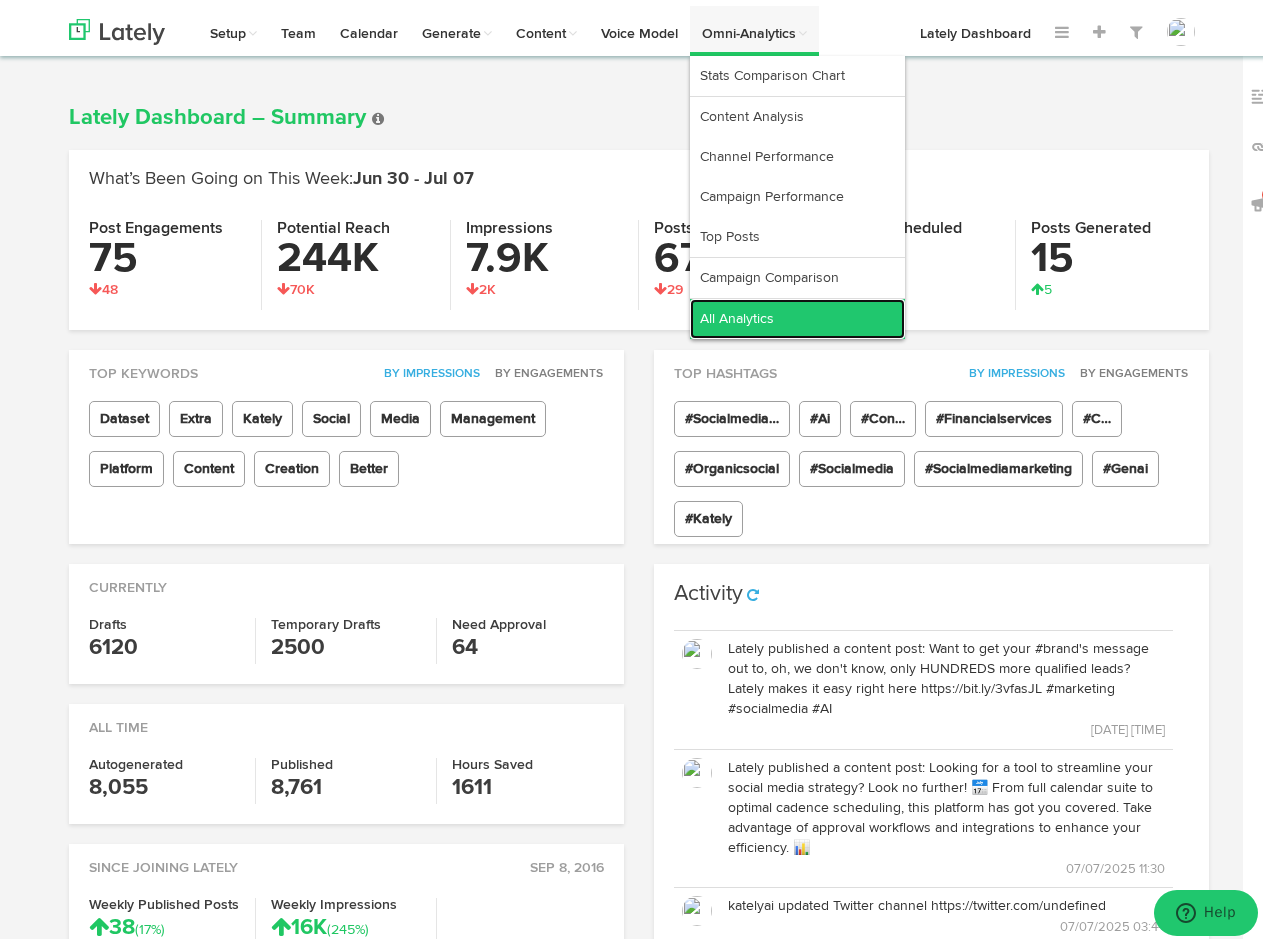 click on "All Analytics" at bounding box center [797, 313] 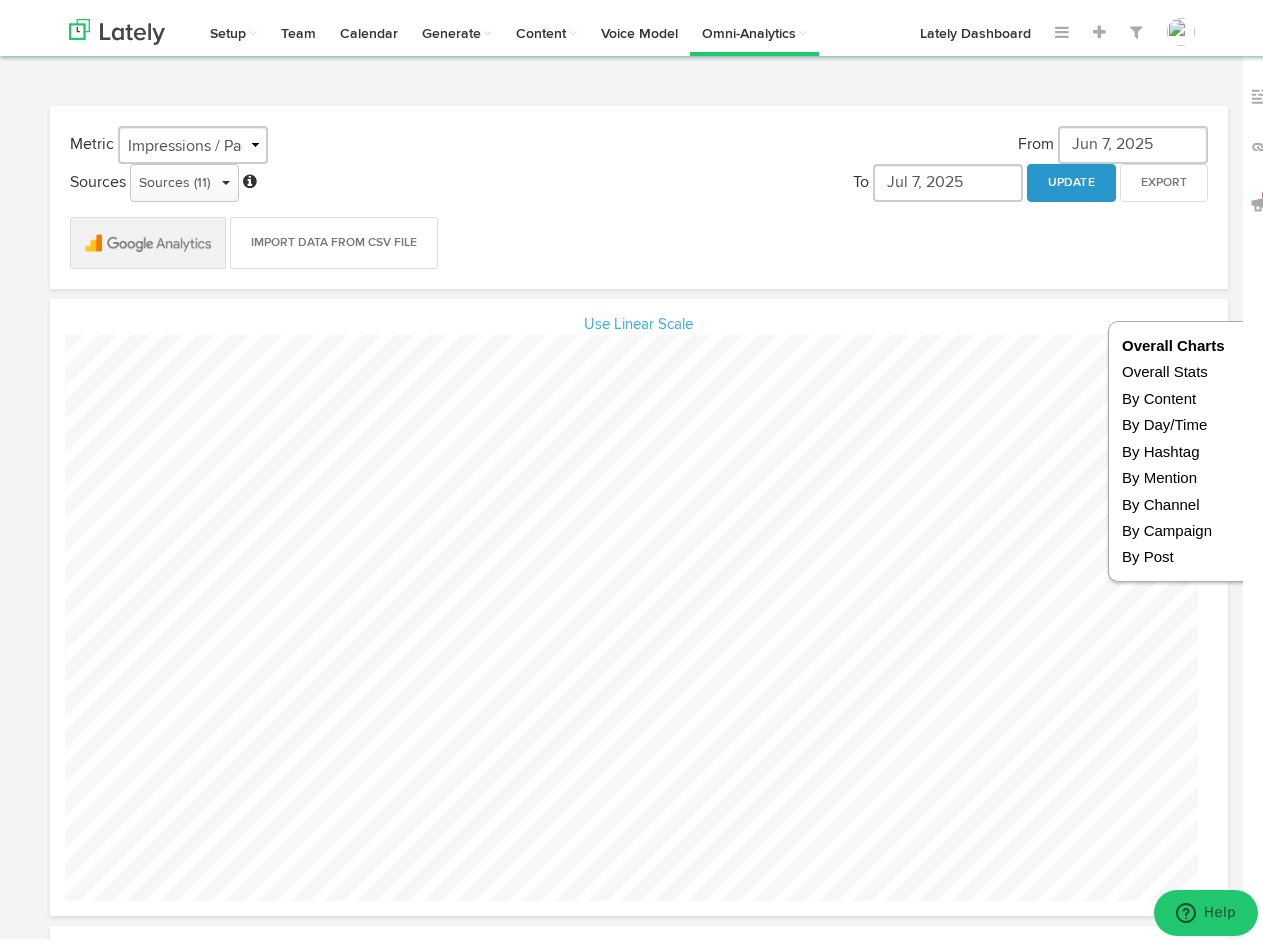 scroll, scrollTop: 999373, scrollLeft: 998807, axis: both 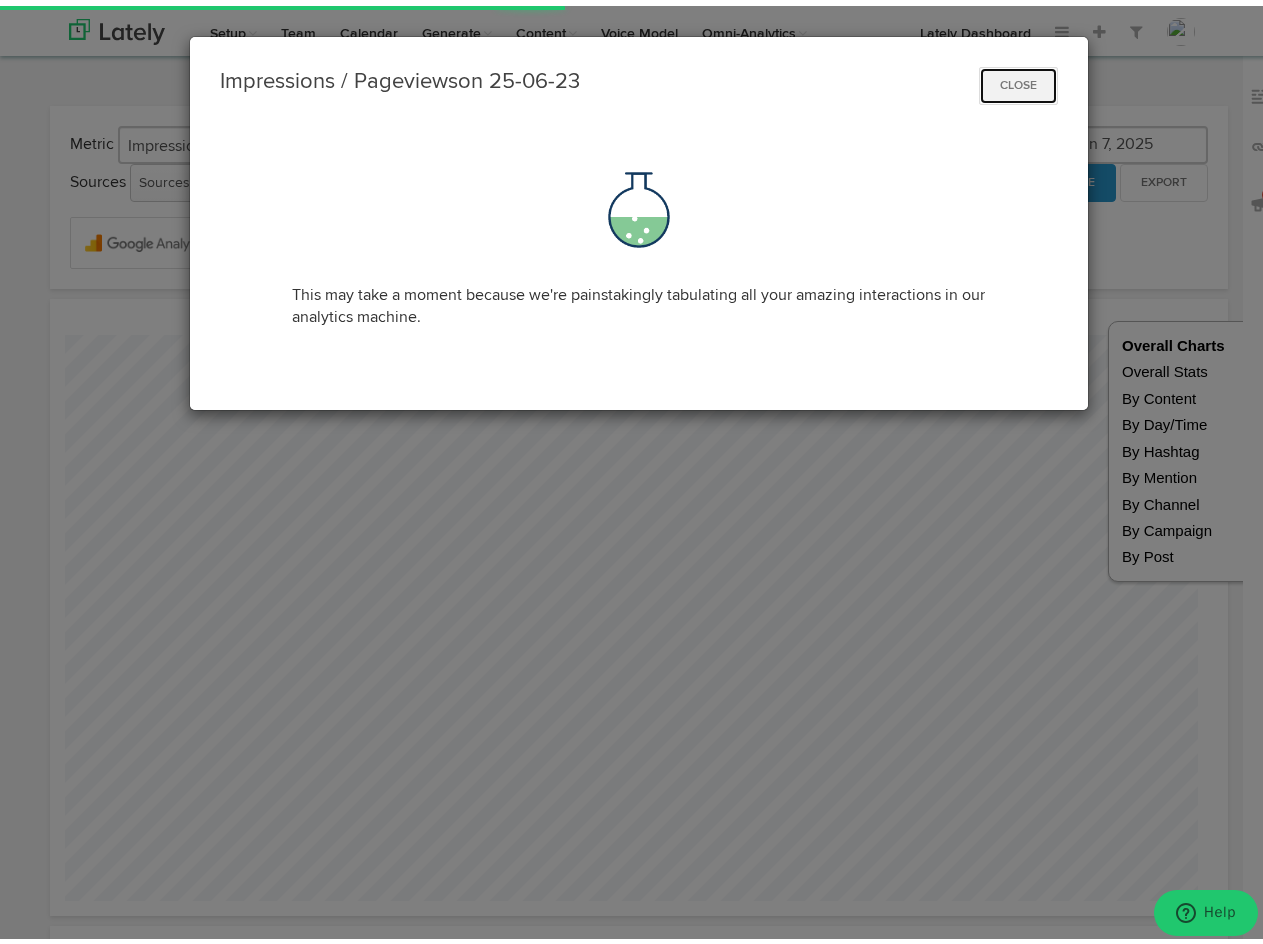 click on "Close" at bounding box center (1018, 80) 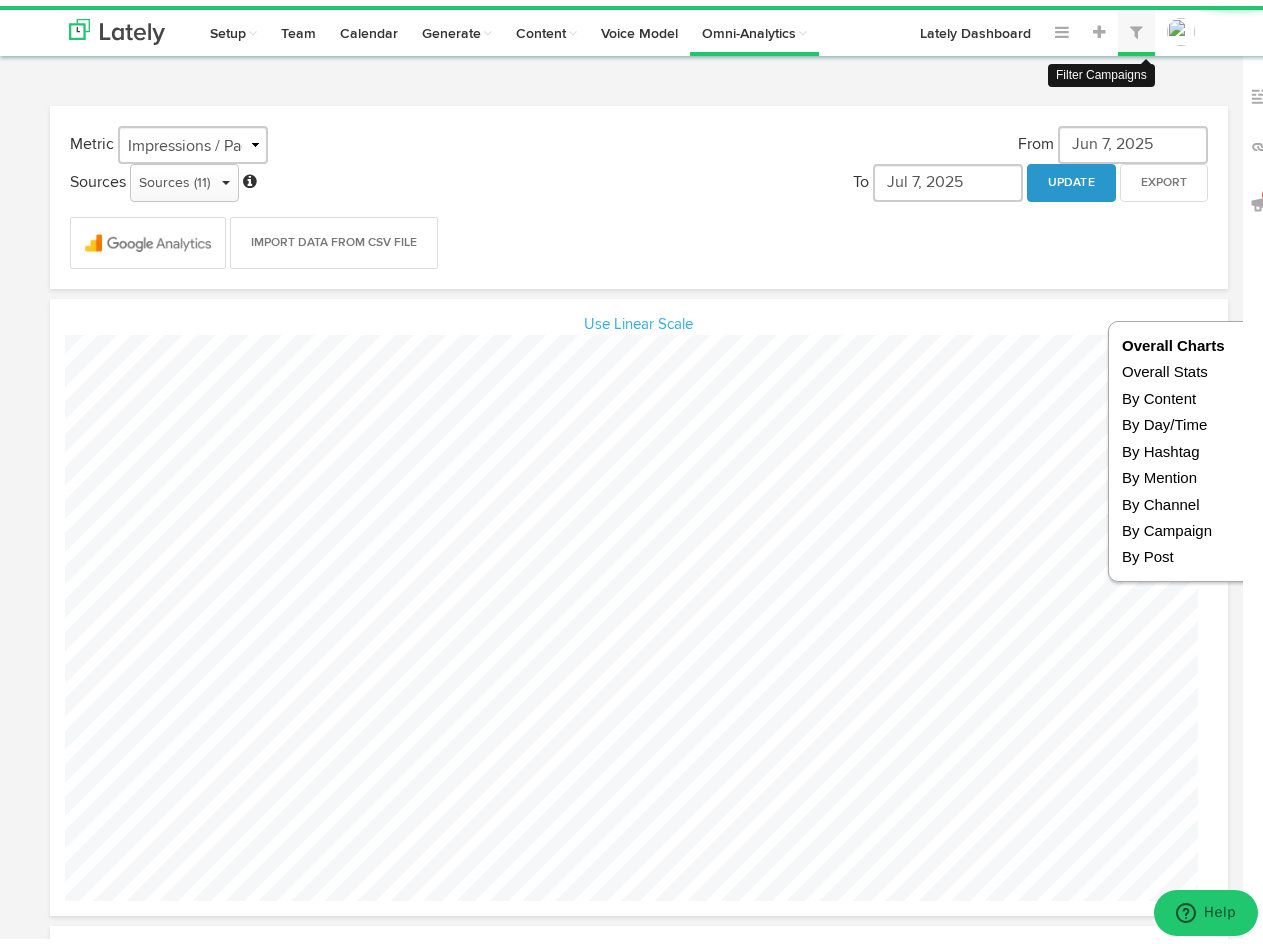 click at bounding box center (1136, 26) 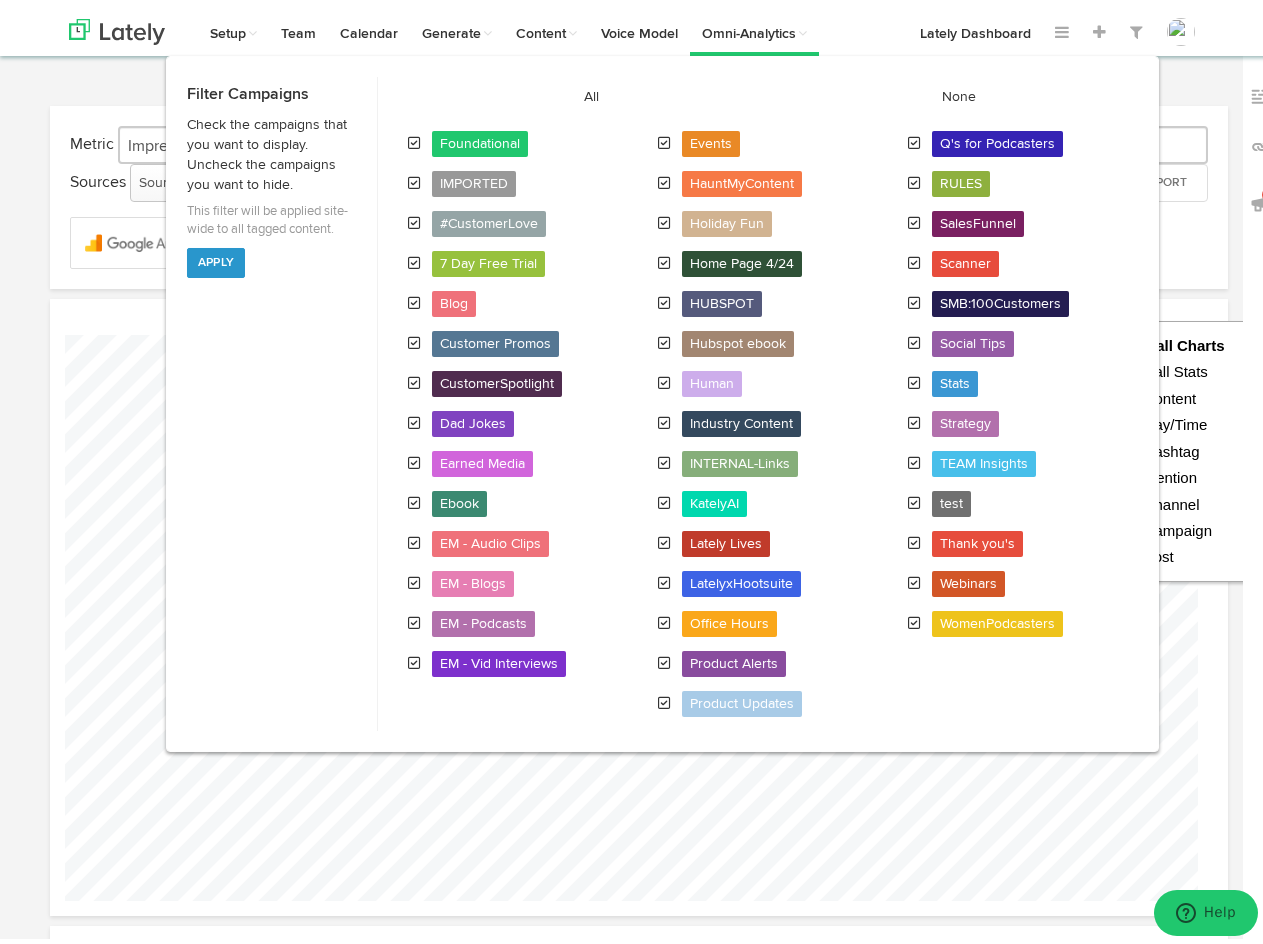click on "Channels
Create
Generate
Pipeline
Team
Basic Analytics (limited on mobile)
Dashboard List
Account Settings
Subscription
Sign Out
Setup
Key Messaging
Channels & Messaging
Style Guide
Campaign Tags
Shortlink Library
RSS Feeds
UTM Tracking Codes
Competitive Keywords
Team
Calendar
Generate
Generate from Audio/Video" at bounding box center (639, 5021) 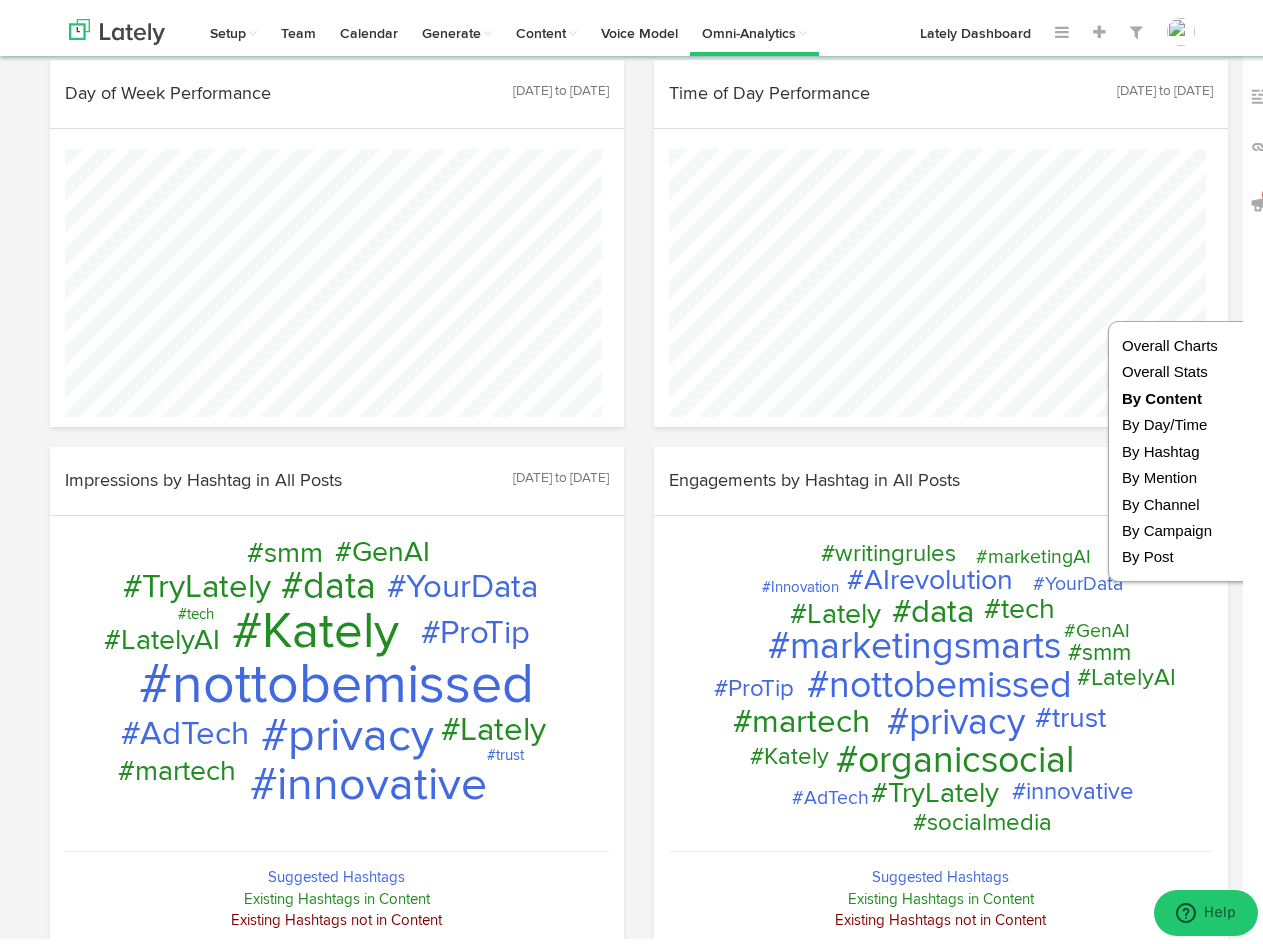 scroll, scrollTop: 2020, scrollLeft: 0, axis: vertical 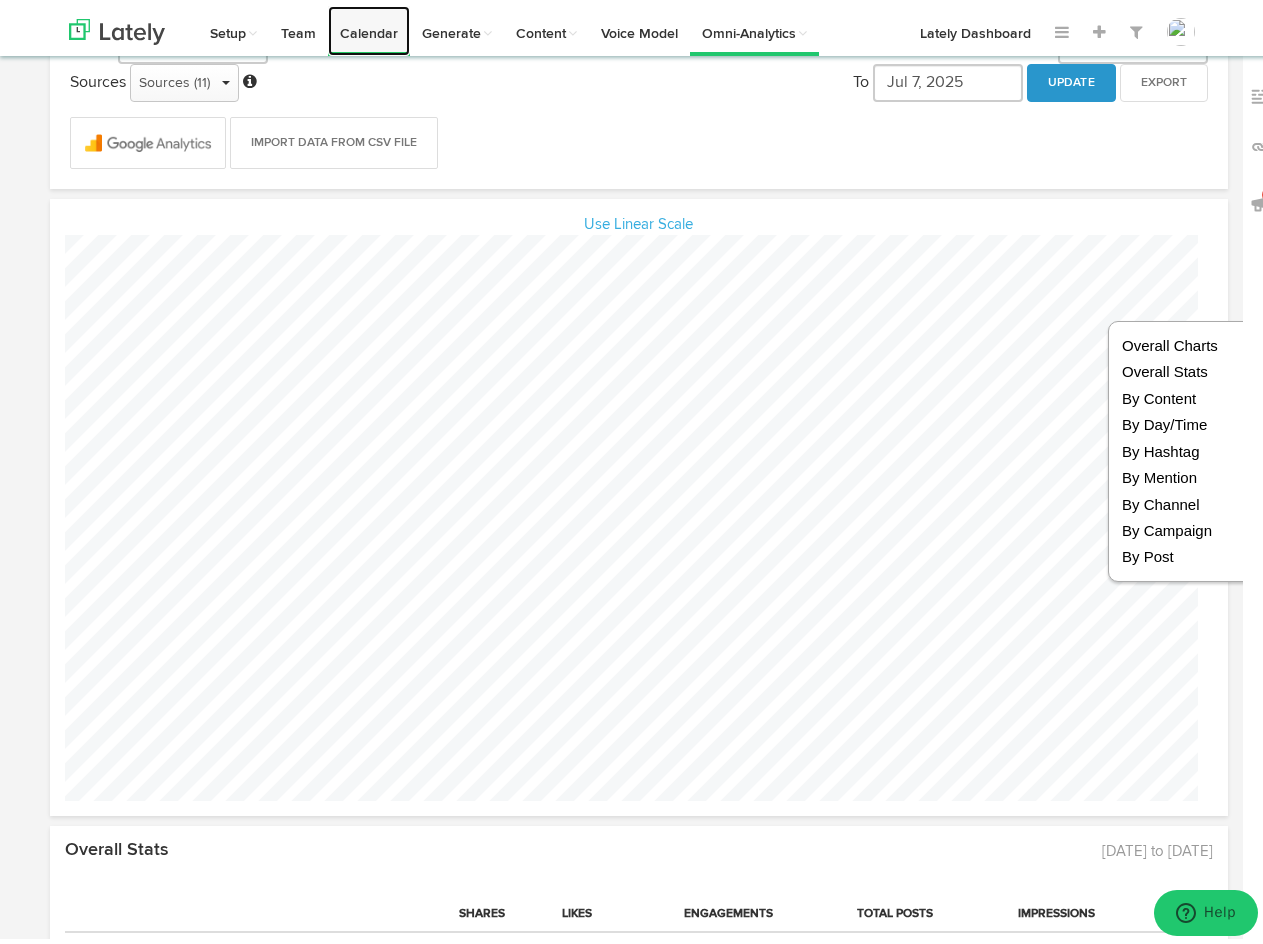 click on "Calendar" at bounding box center [369, 25] 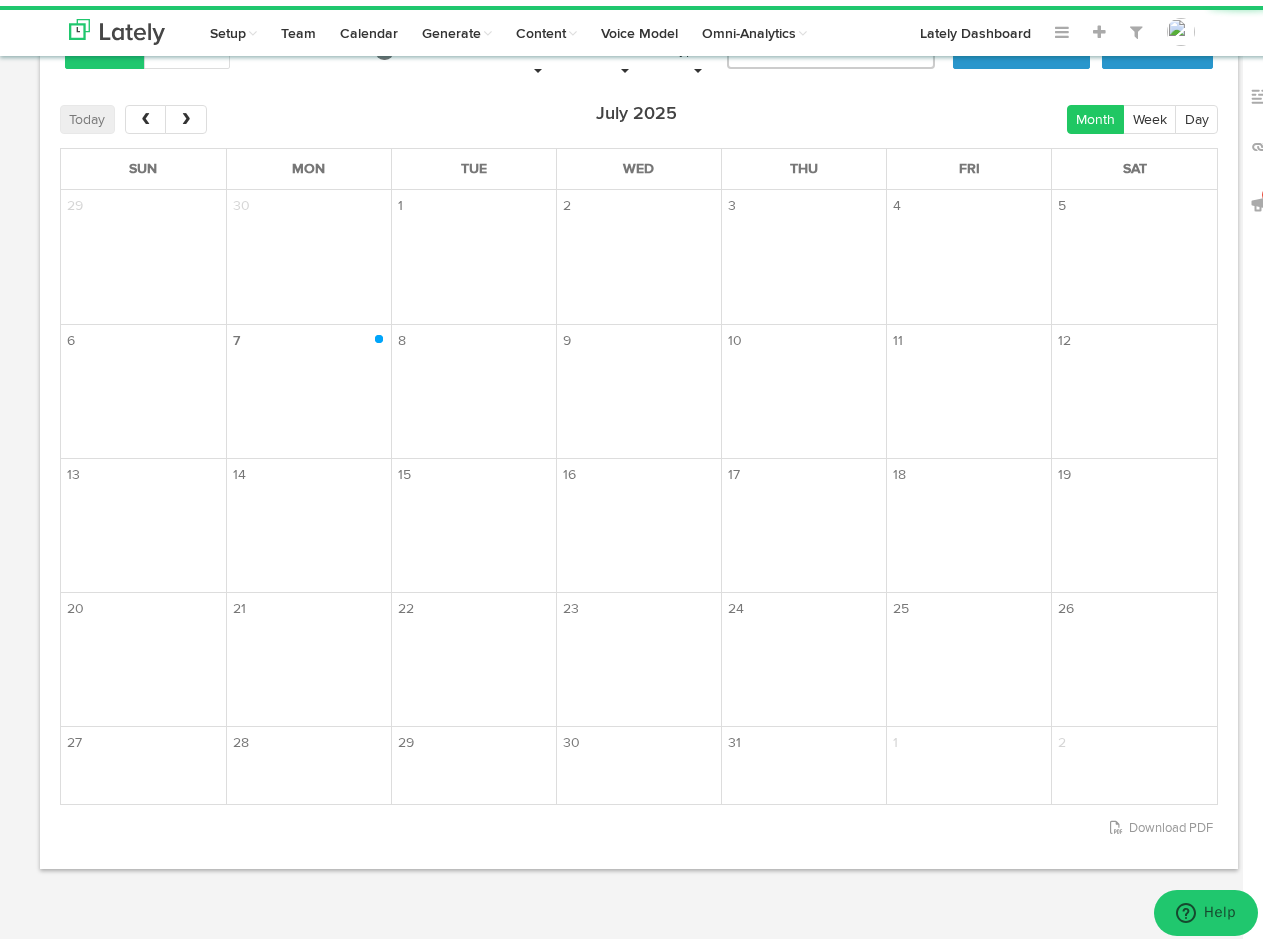scroll, scrollTop: 0, scrollLeft: 0, axis: both 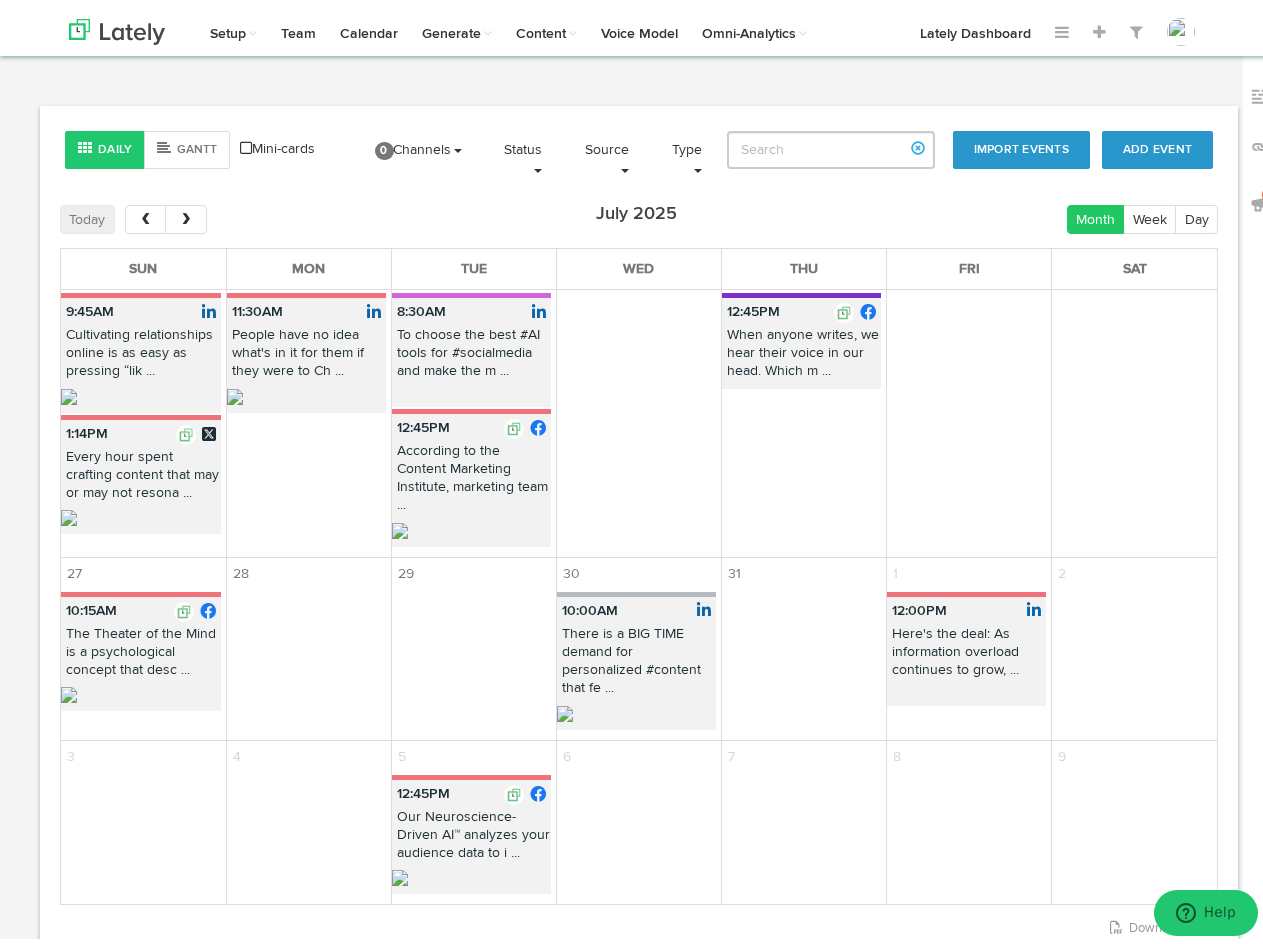 click on "The difference between “I’ll escalate this to my manager,” a ..." at bounding box center (636, 162) 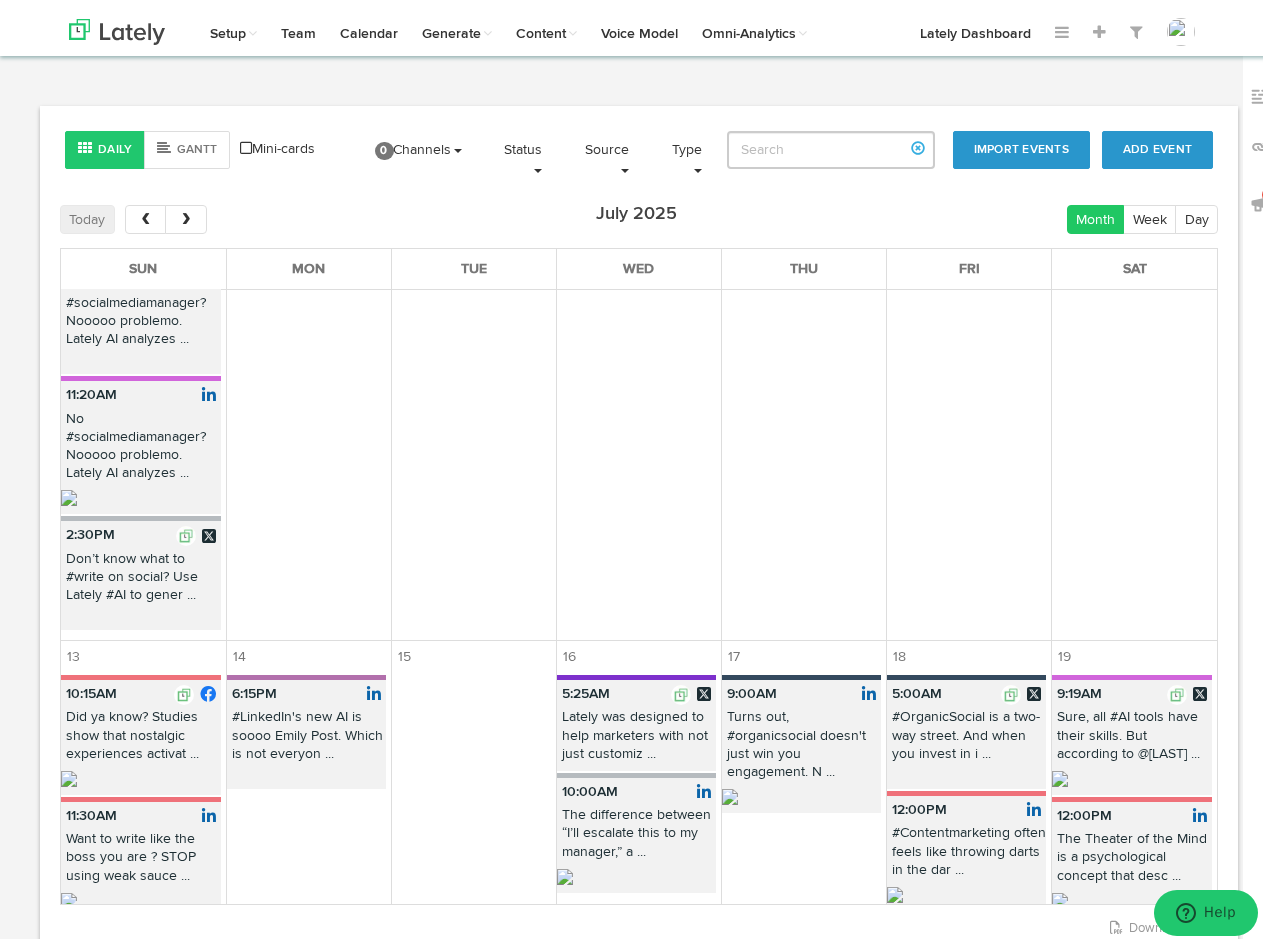 scroll, scrollTop: 2800, scrollLeft: 0, axis: vertical 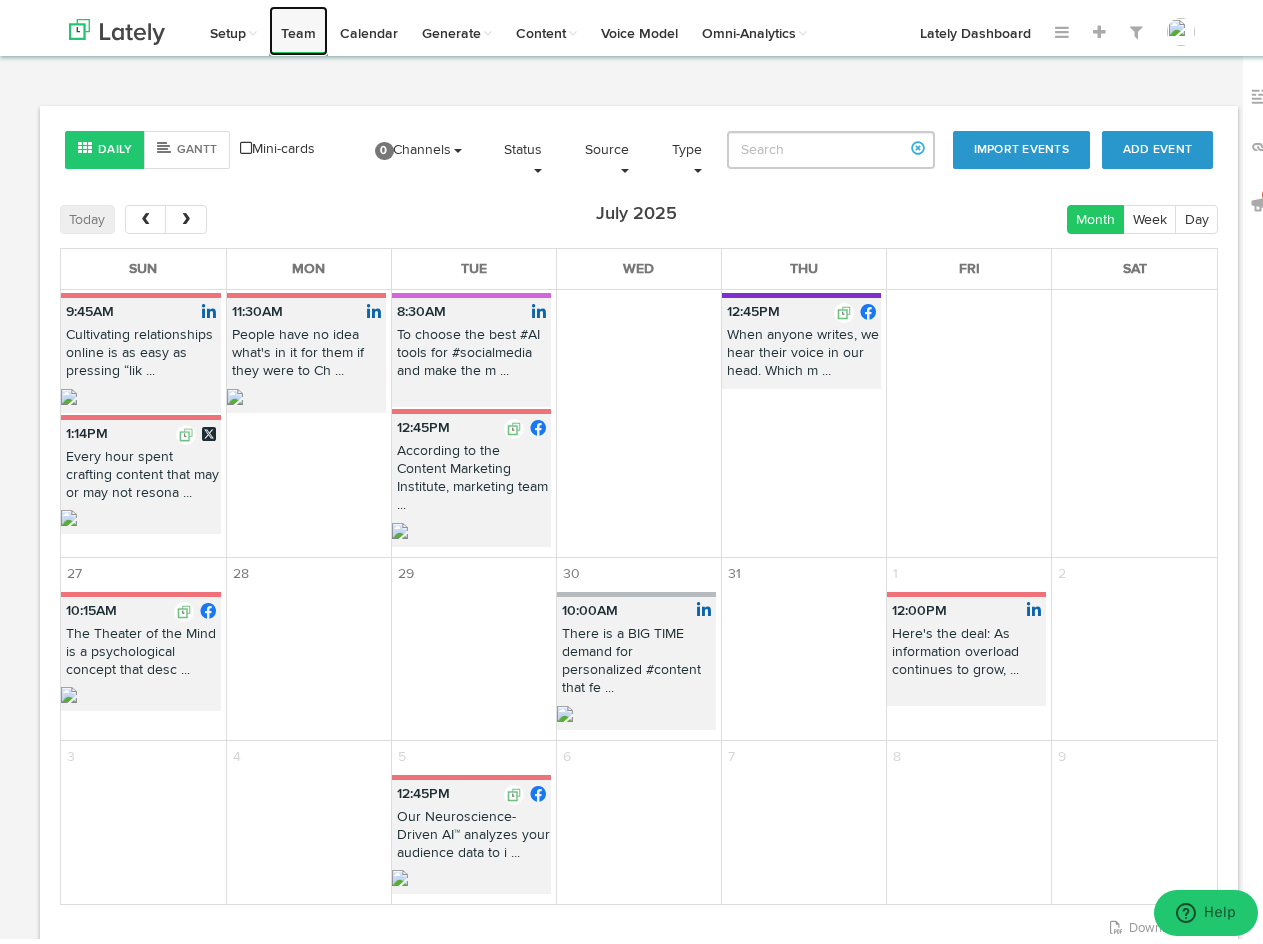 click on "Team" at bounding box center (298, 25) 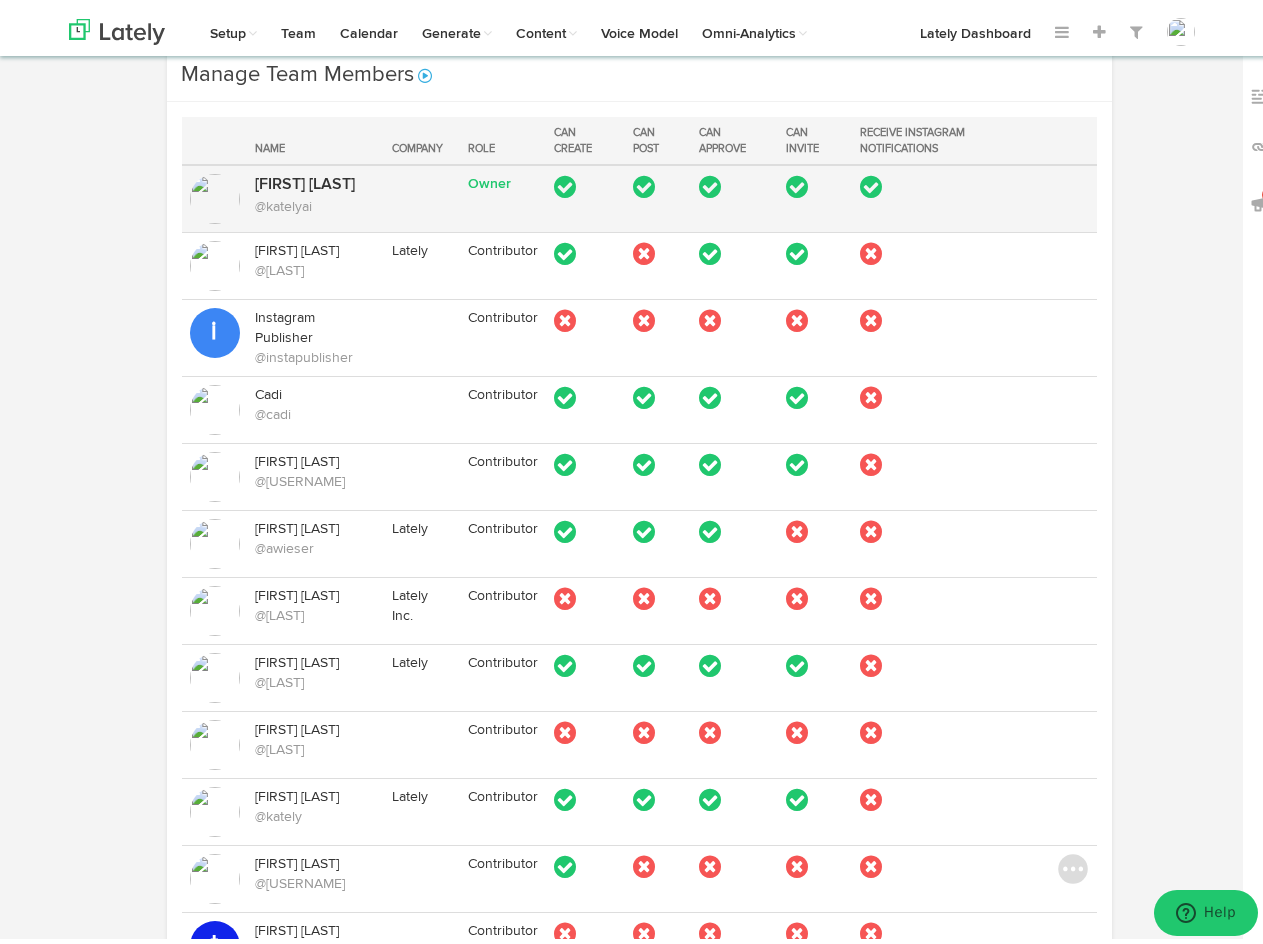 scroll, scrollTop: 0, scrollLeft: 0, axis: both 